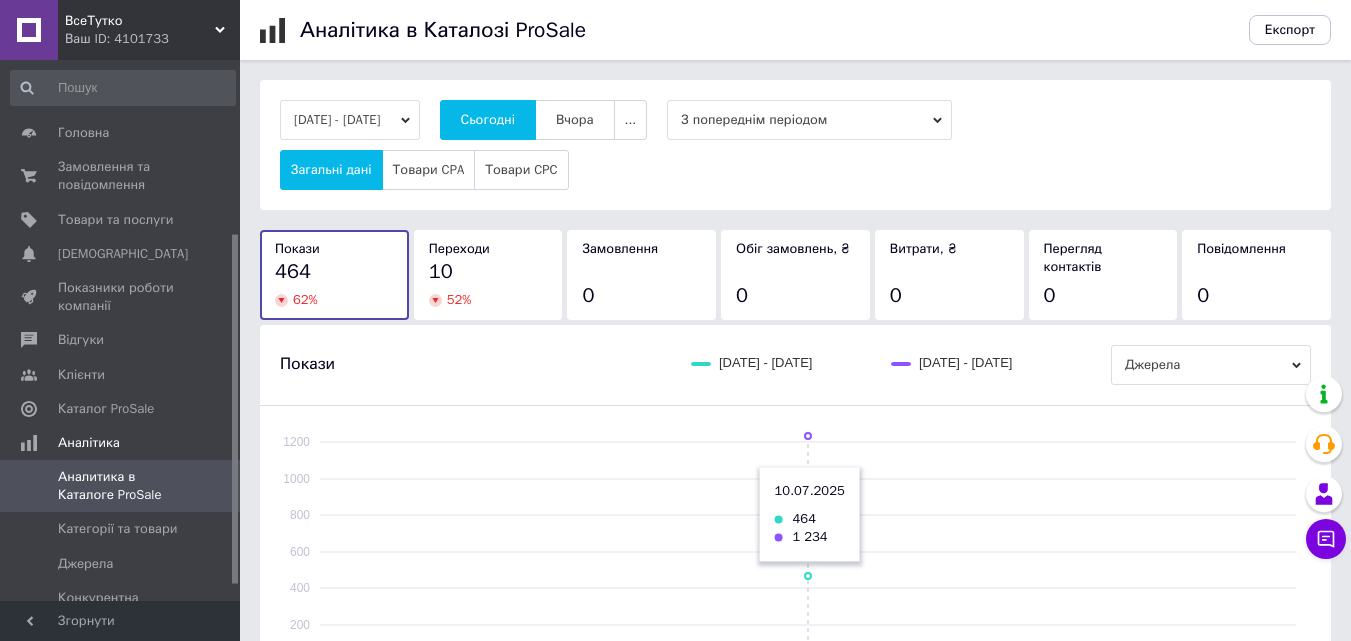 scroll, scrollTop: 0, scrollLeft: 0, axis: both 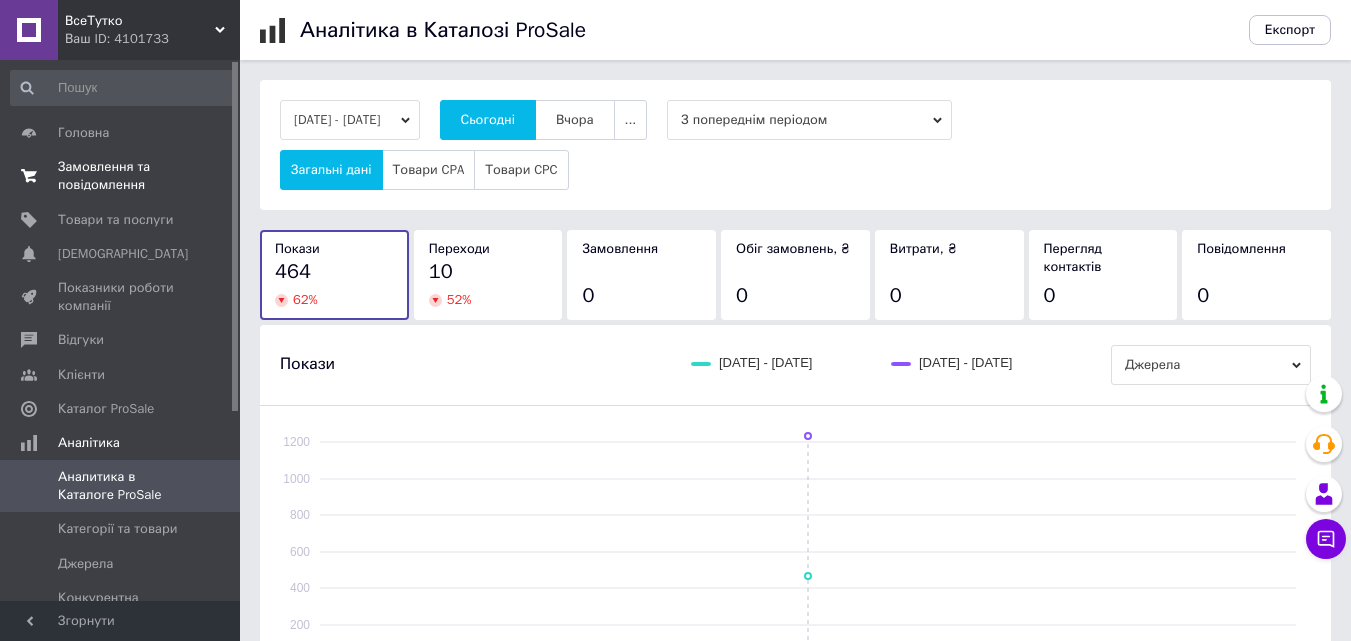 click on "Замовлення та повідомлення" at bounding box center (121, 176) 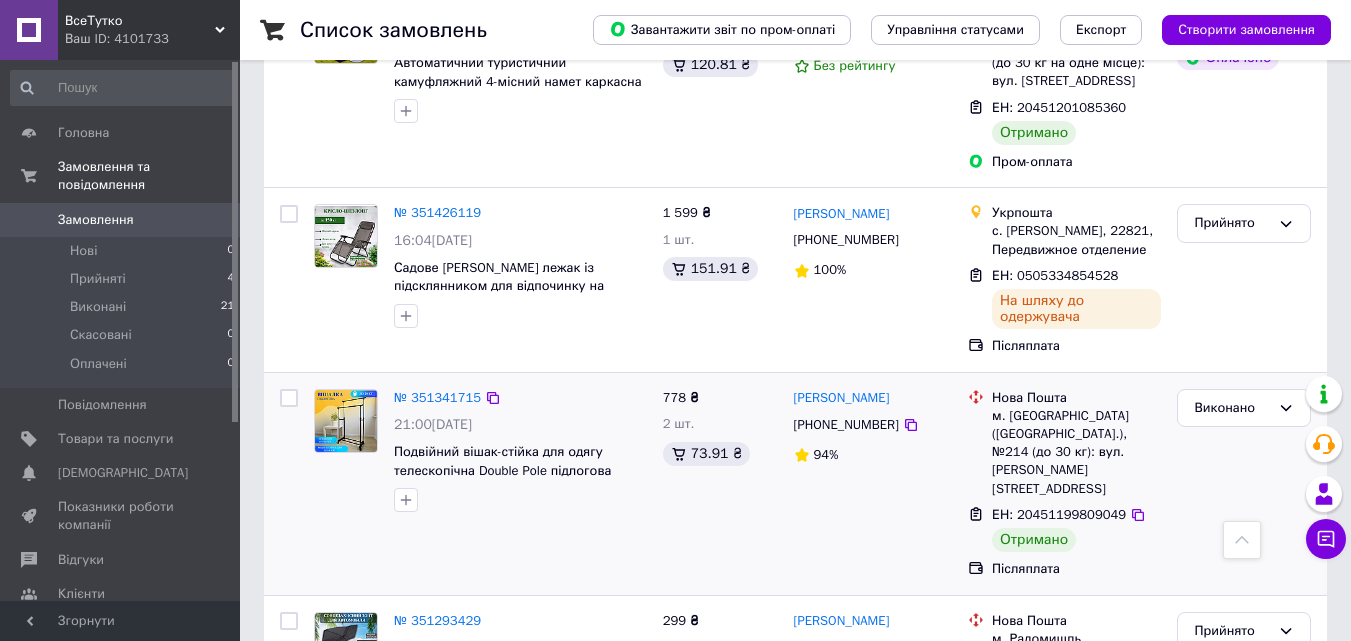 scroll, scrollTop: 100, scrollLeft: 0, axis: vertical 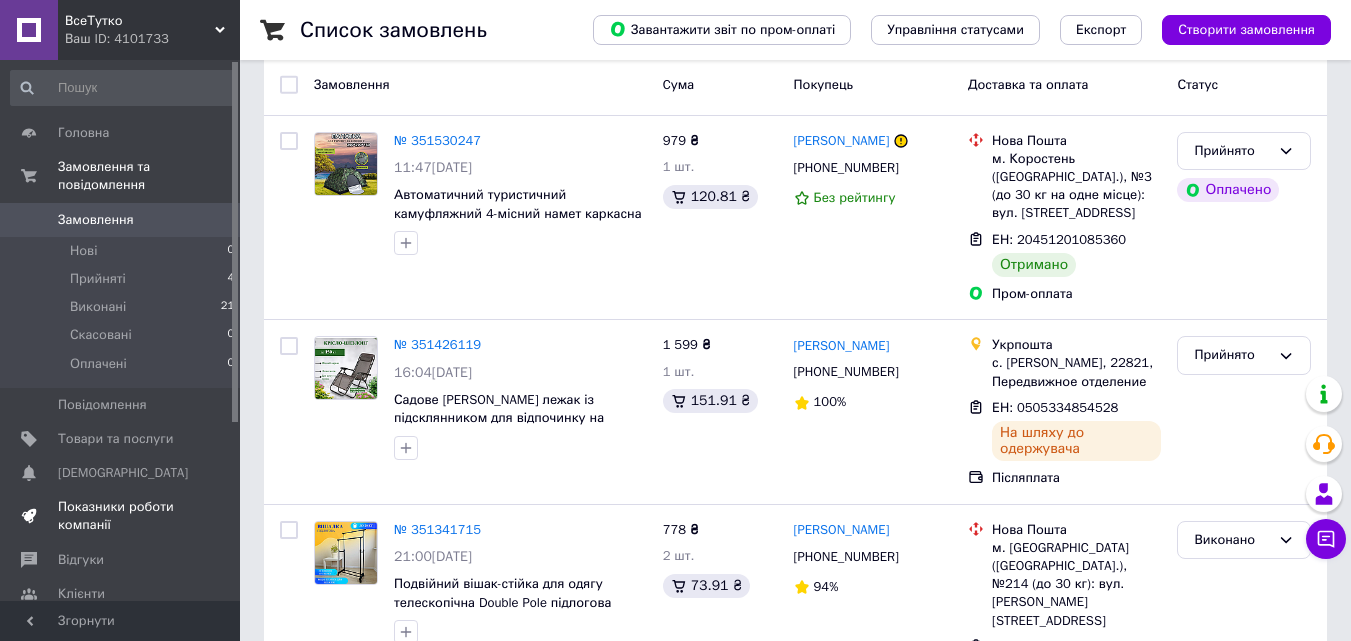click on "Показники роботи компанії" at bounding box center [121, 516] 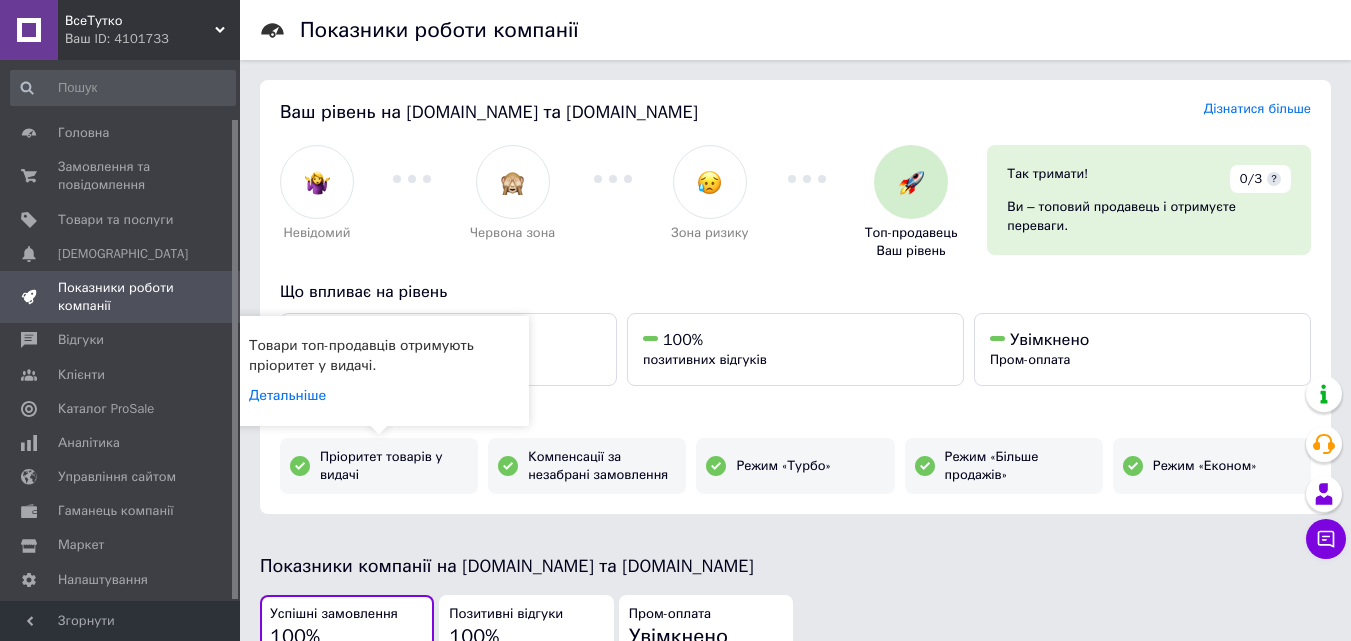 scroll, scrollTop: 66, scrollLeft: 0, axis: vertical 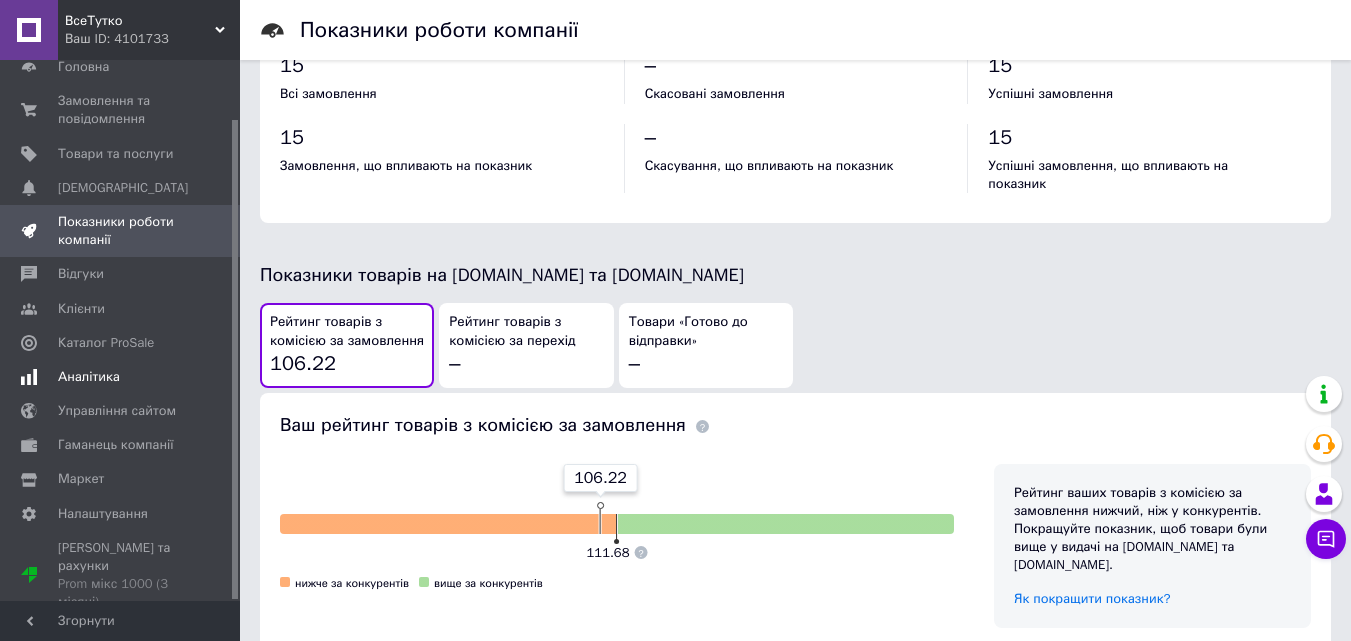 click on "Аналітика" at bounding box center (89, 377) 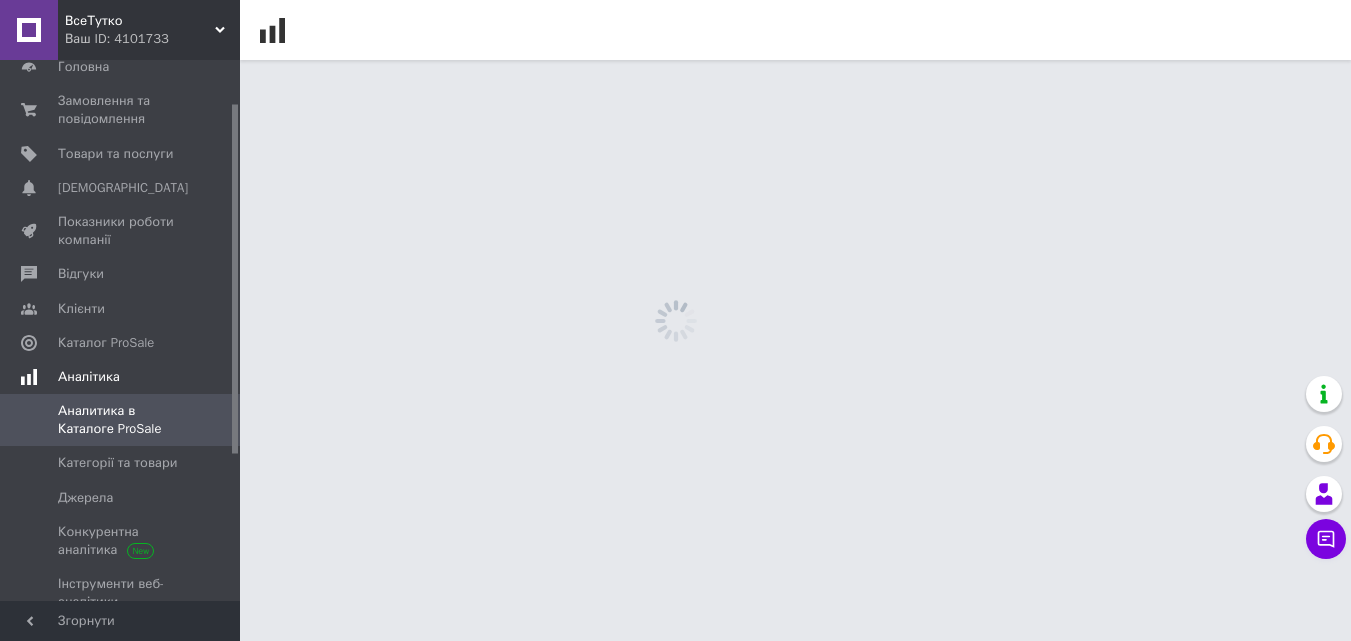 scroll, scrollTop: 0, scrollLeft: 0, axis: both 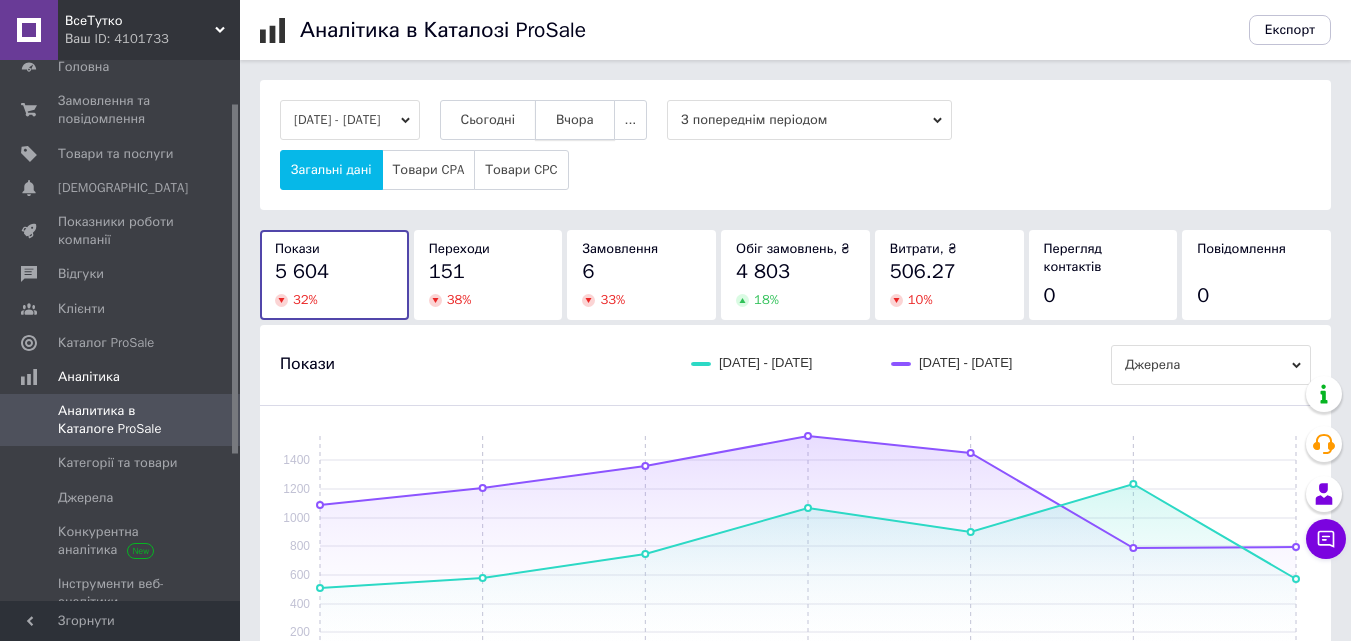 click on "Вчора" at bounding box center (575, 120) 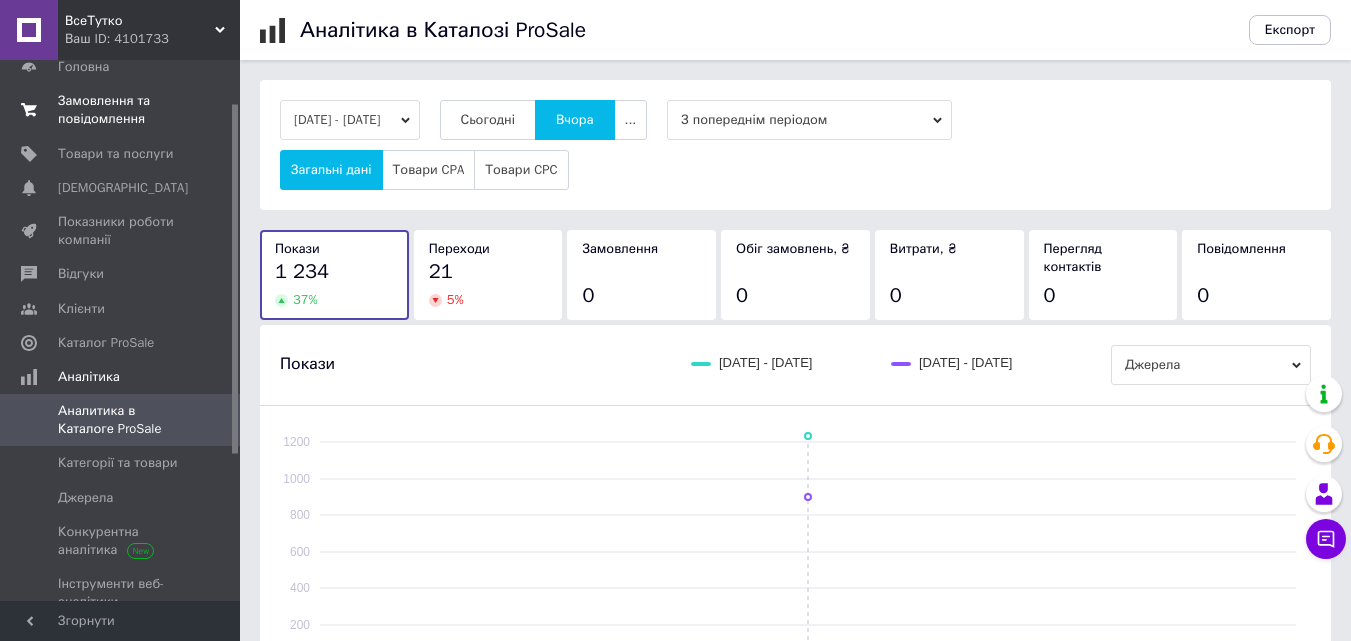 click on "Замовлення та повідомлення" at bounding box center [121, 110] 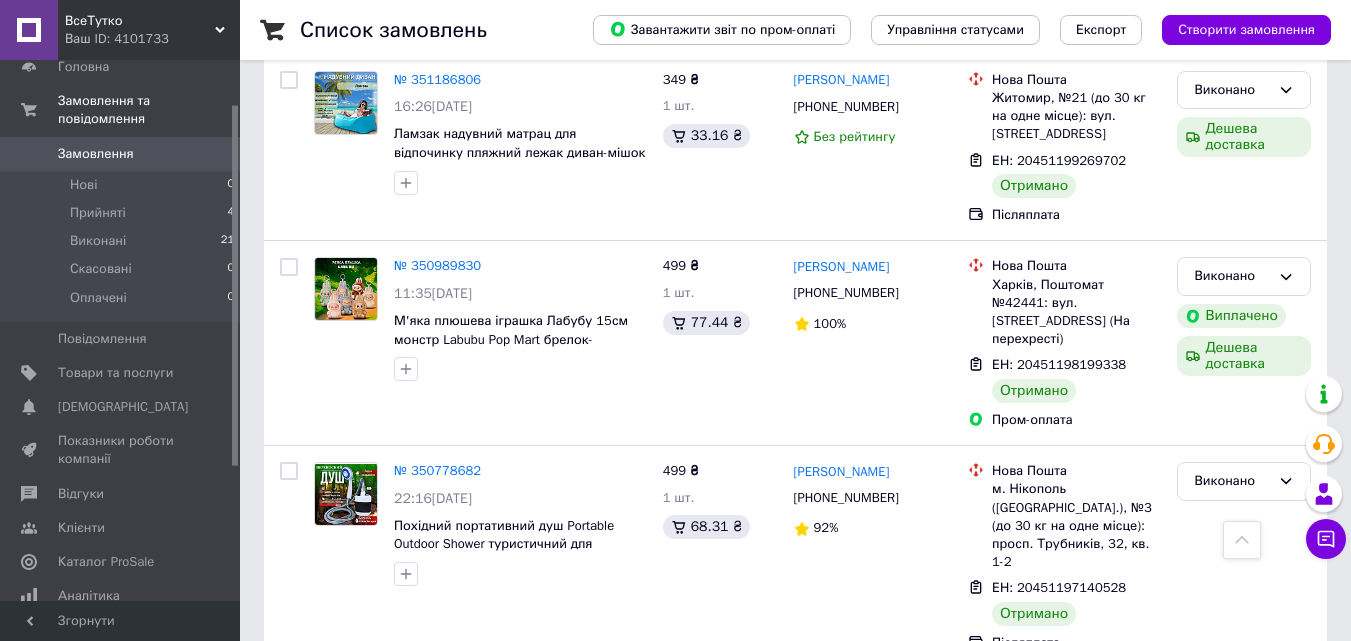 scroll, scrollTop: 1200, scrollLeft: 0, axis: vertical 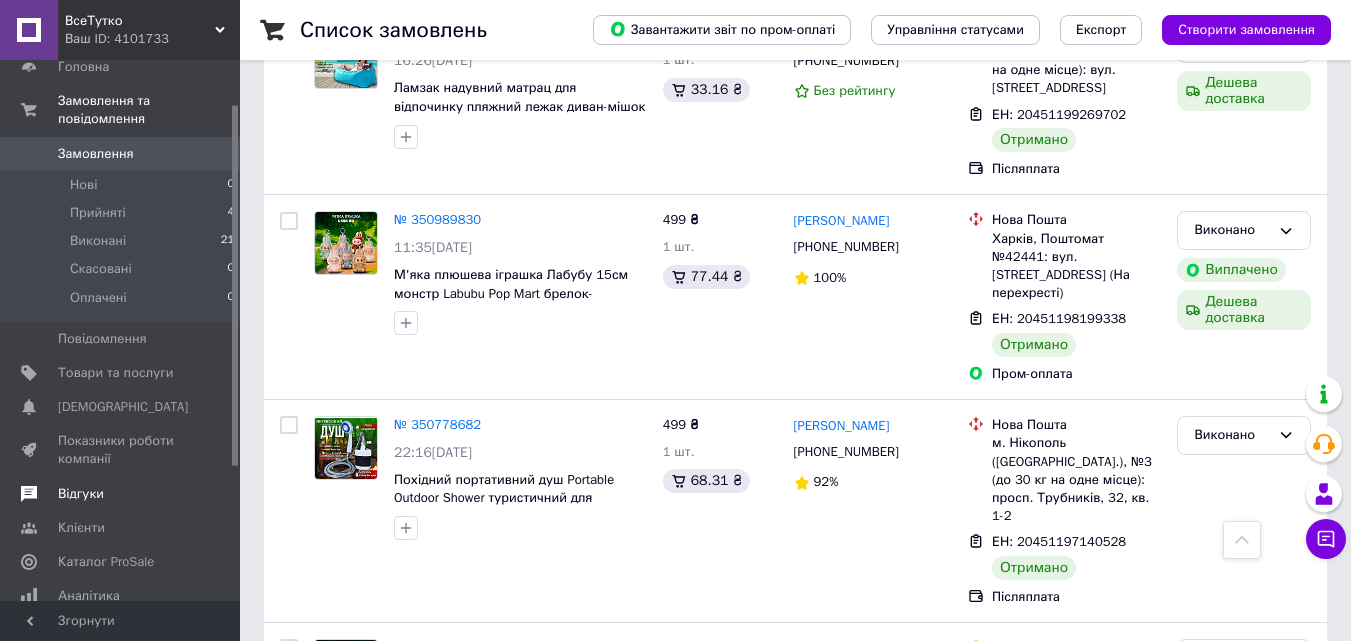 click on "Відгуки" at bounding box center [81, 494] 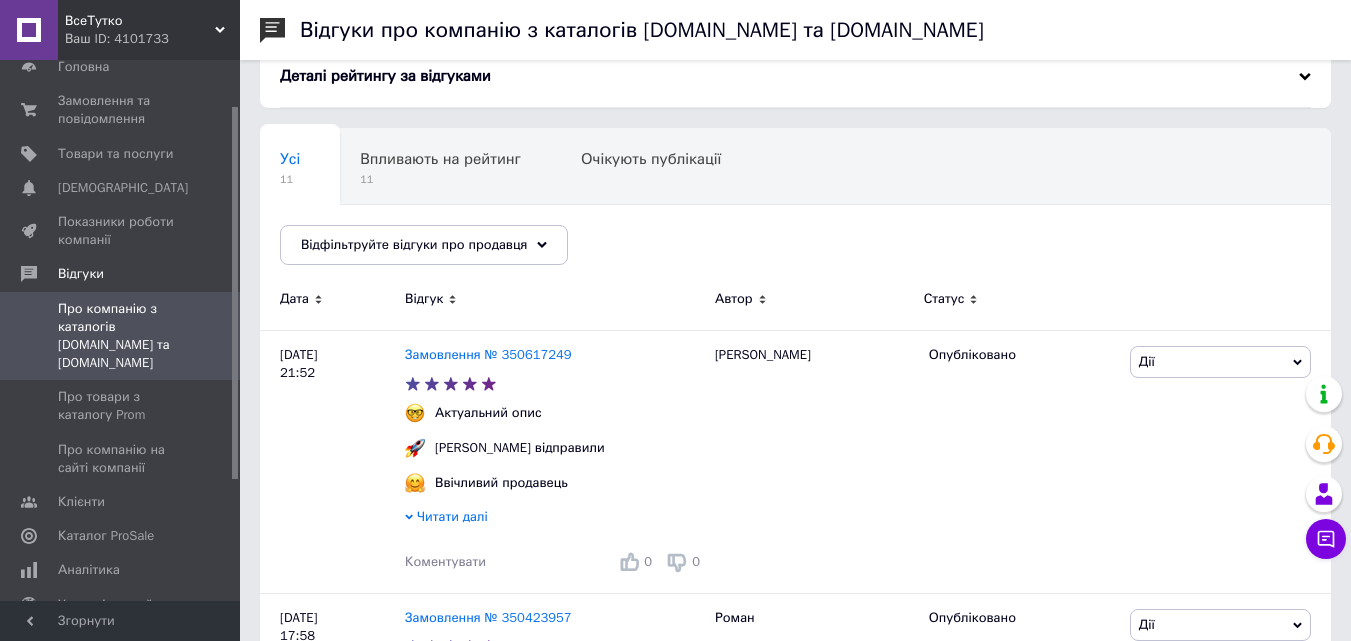 scroll, scrollTop: 300, scrollLeft: 0, axis: vertical 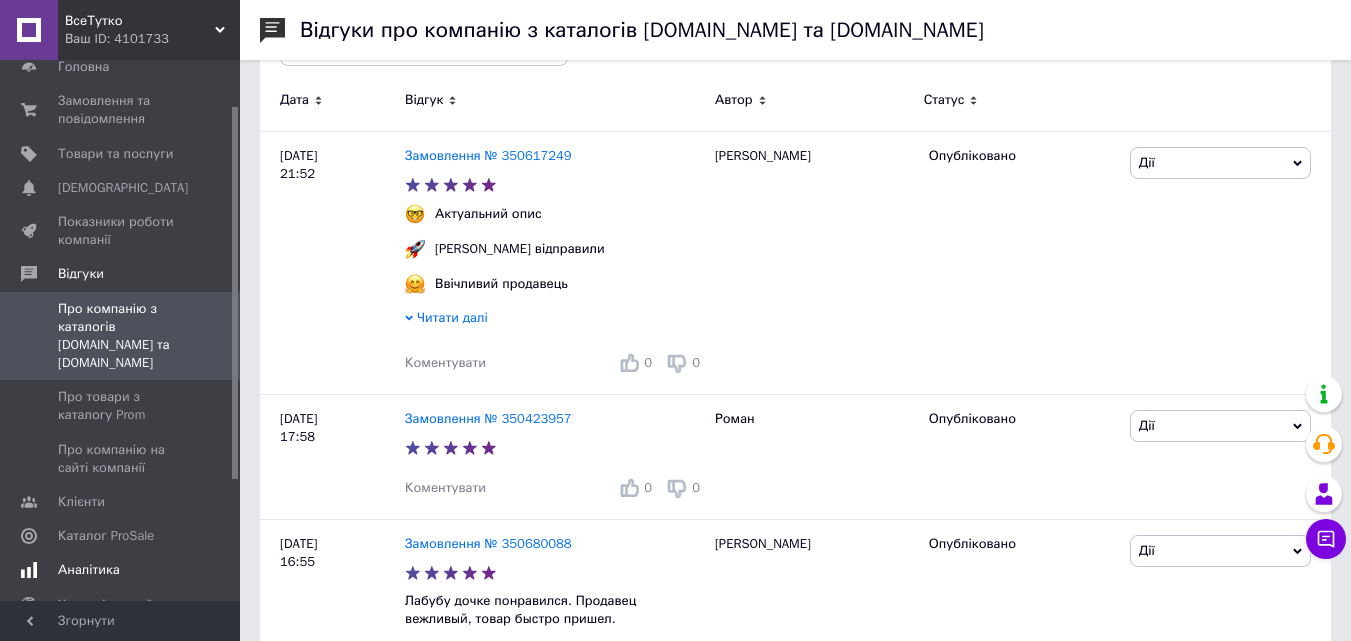 click on "Аналітика" at bounding box center [89, 570] 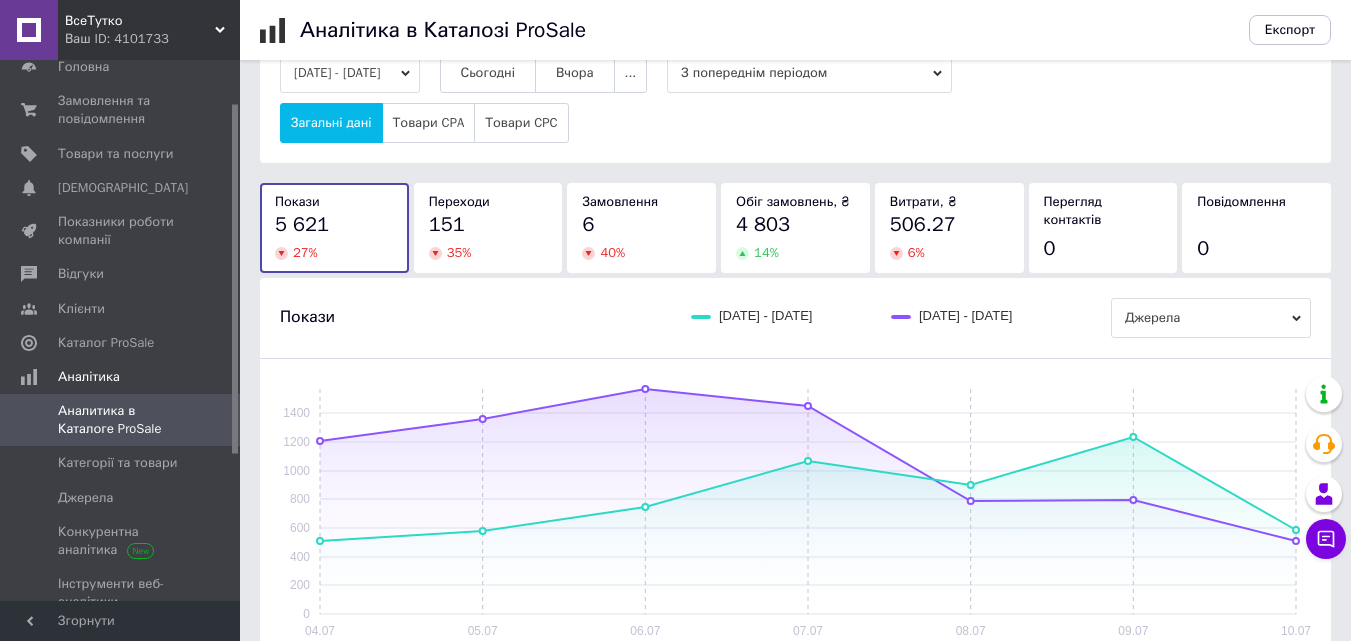 scroll, scrollTop: 0, scrollLeft: 0, axis: both 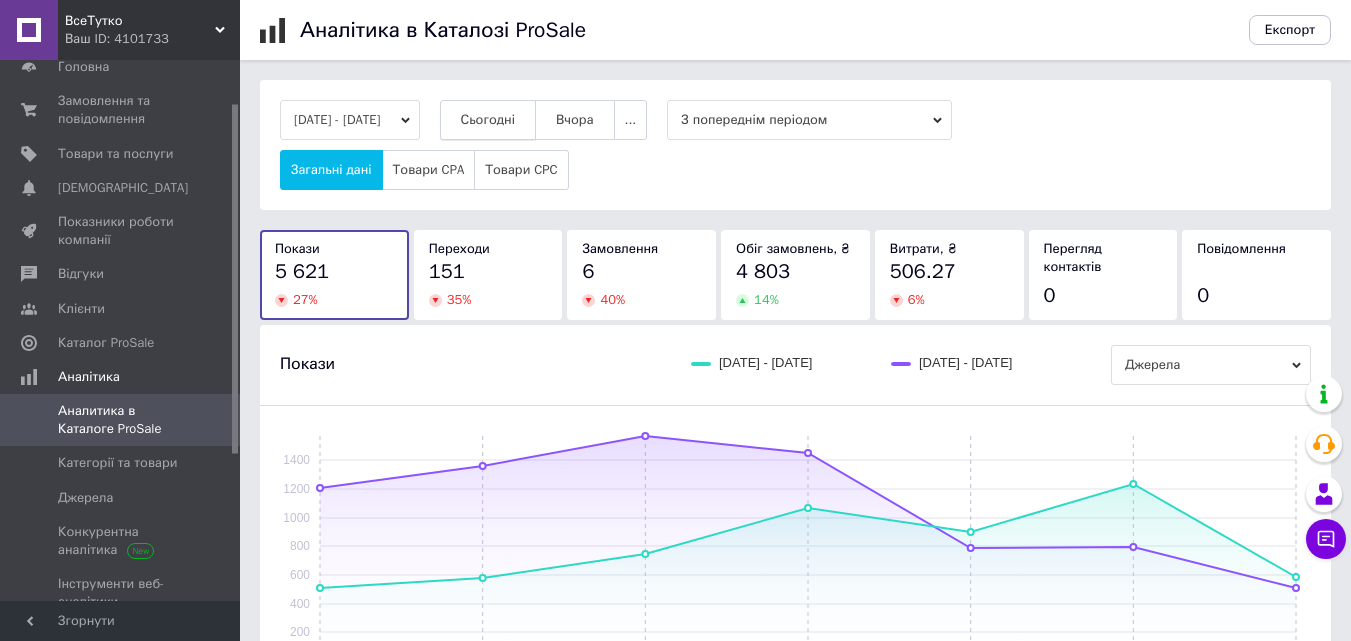 click on "Сьогодні" at bounding box center (488, 120) 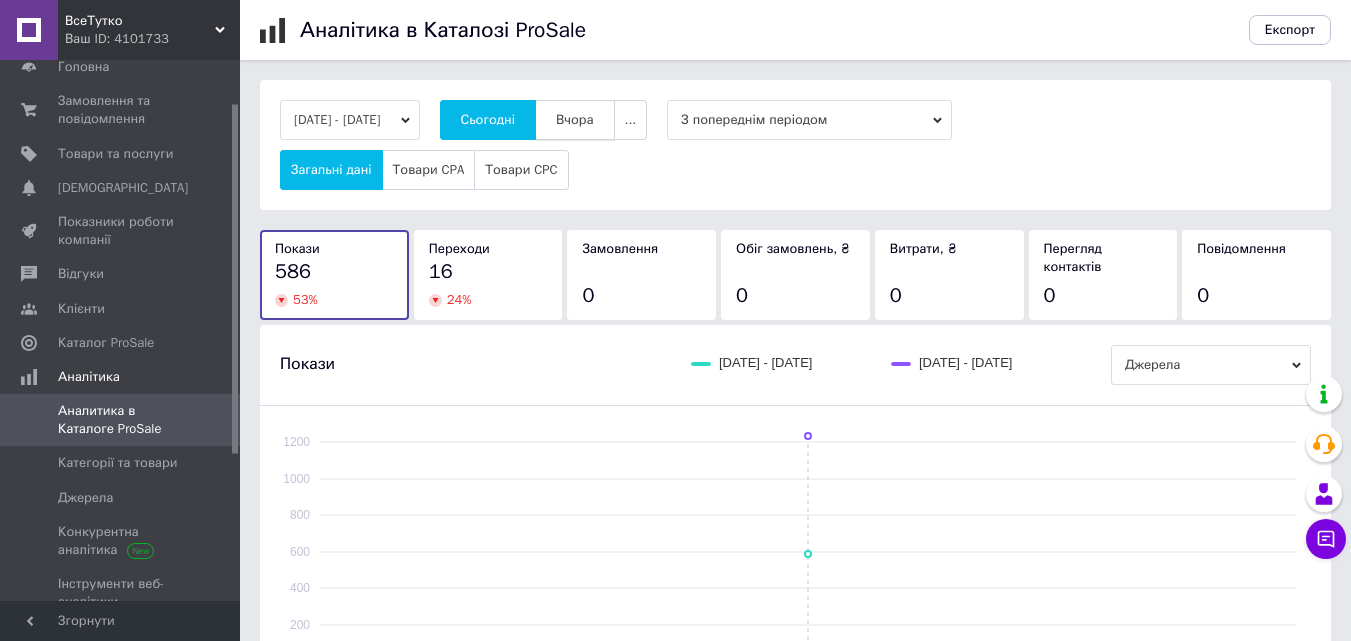 click on "Вчора" at bounding box center [575, 120] 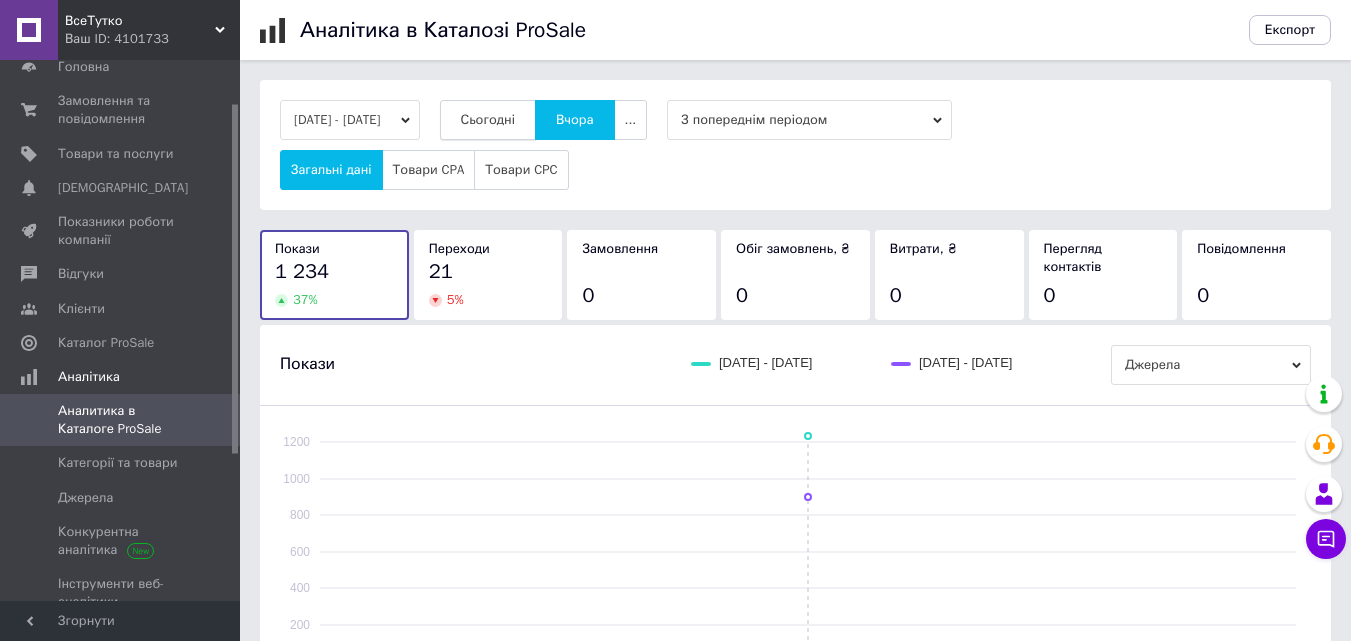 click on "Сьогодні" at bounding box center [488, 120] 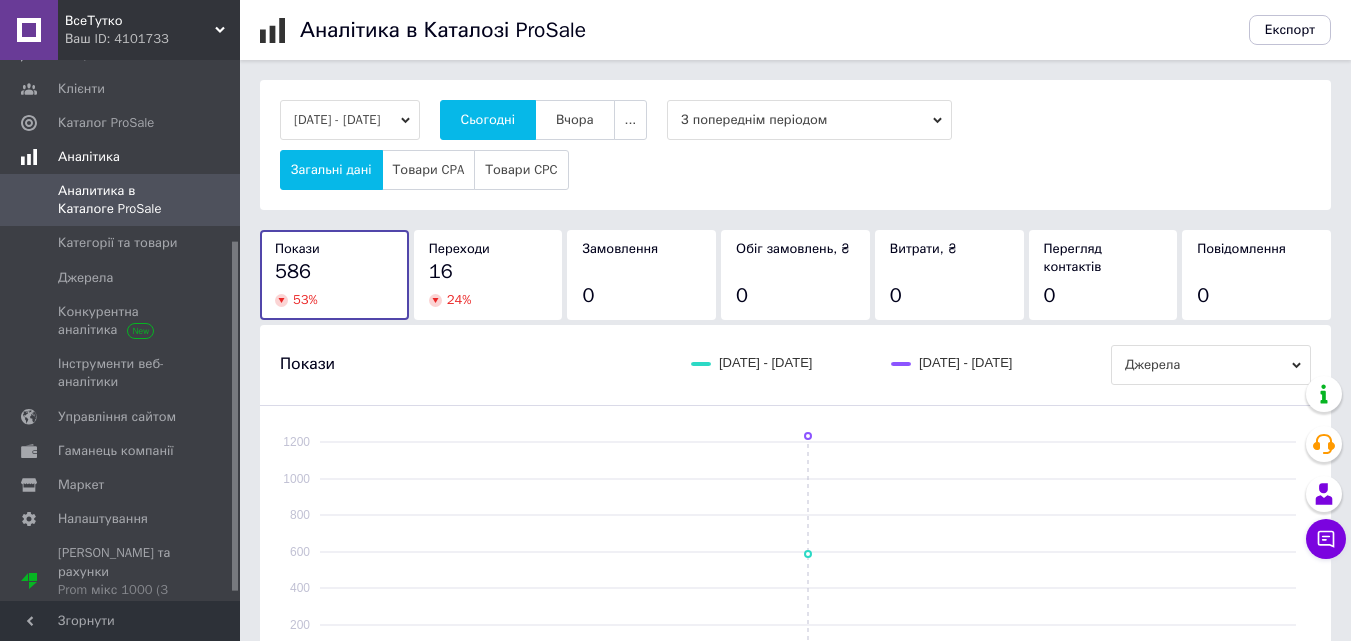scroll, scrollTop: 292, scrollLeft: 0, axis: vertical 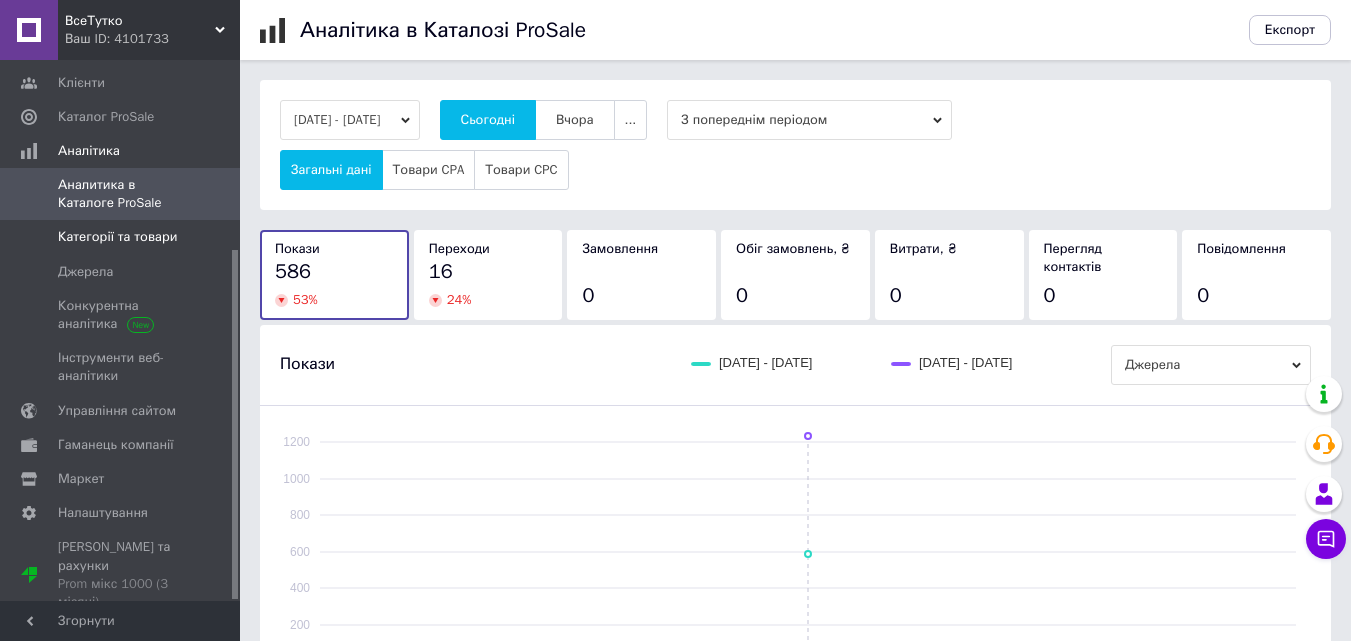 click on "Категорії та товари" at bounding box center (117, 237) 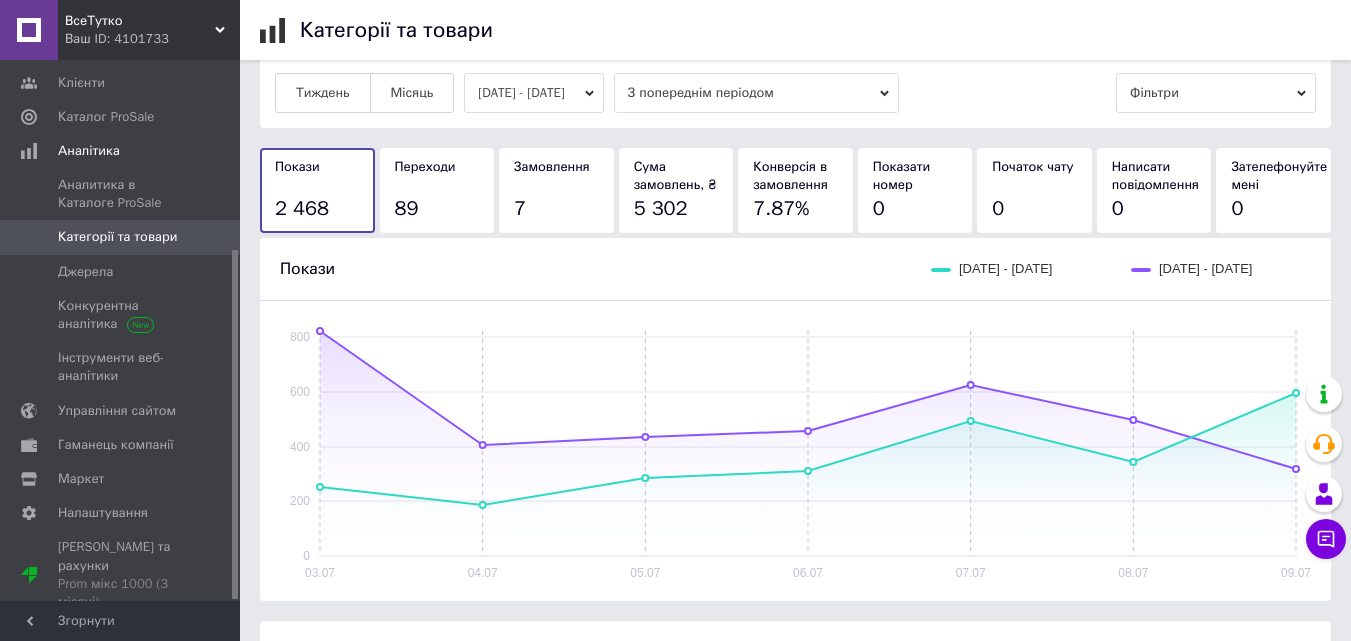 scroll, scrollTop: 0, scrollLeft: 0, axis: both 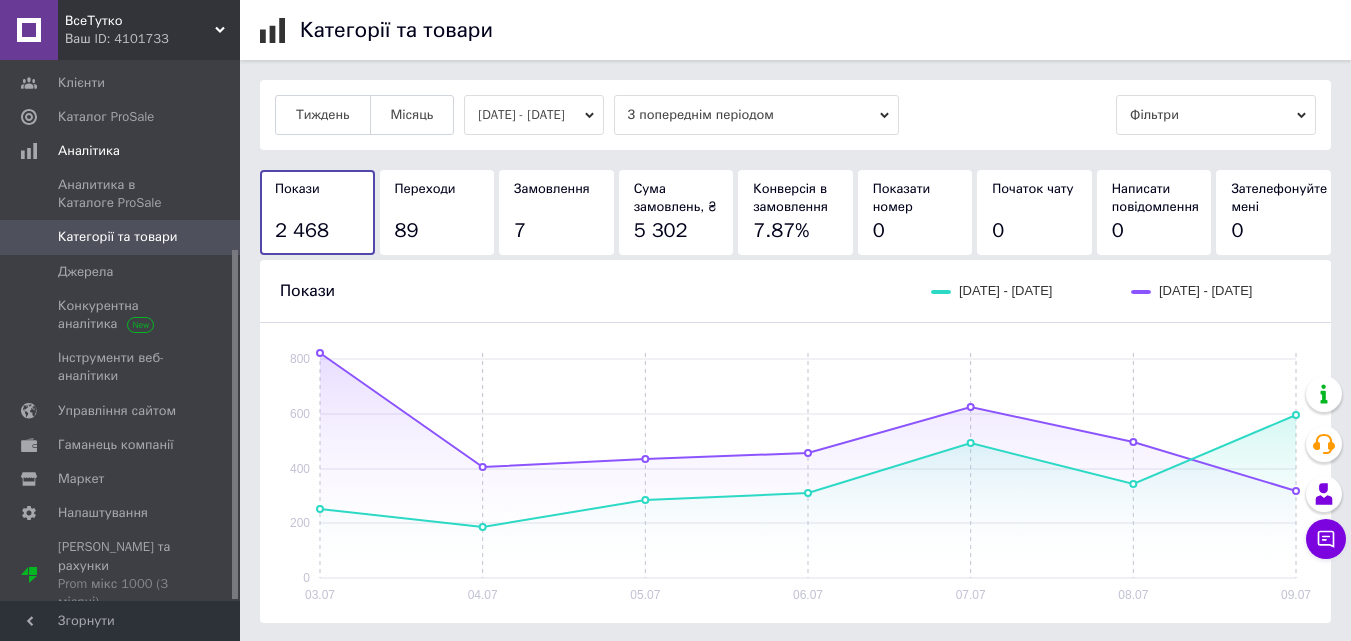 click 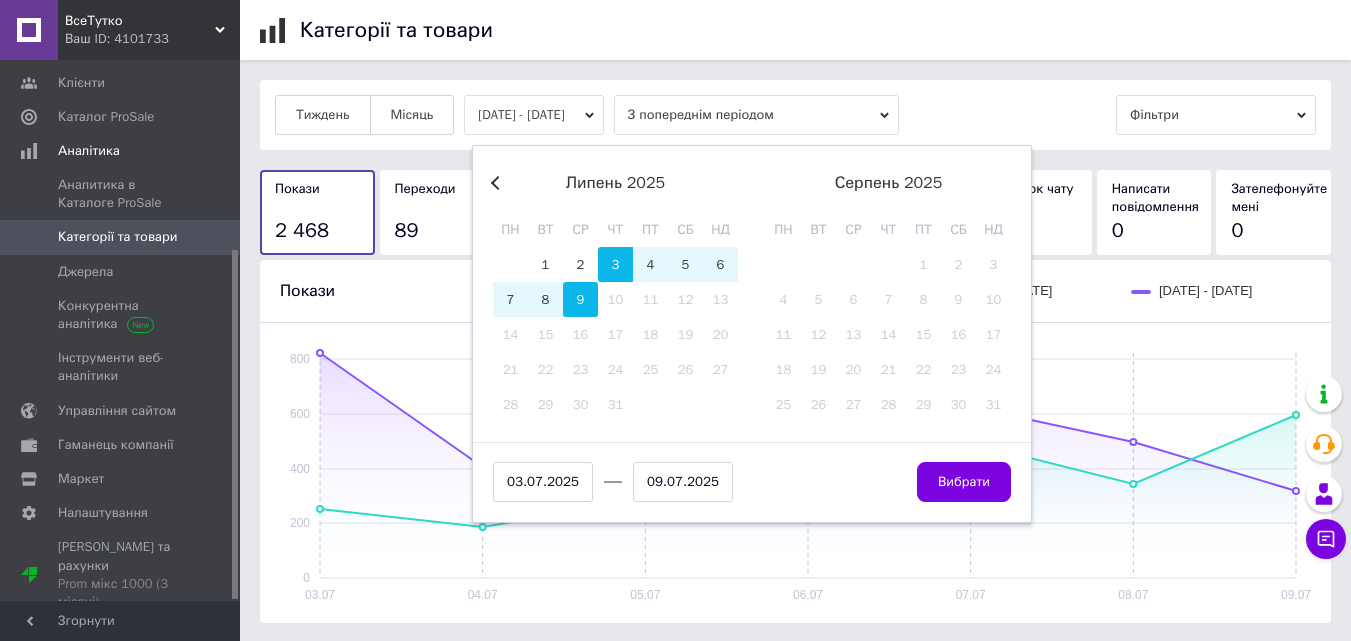 click on "9" at bounding box center [580, 299] 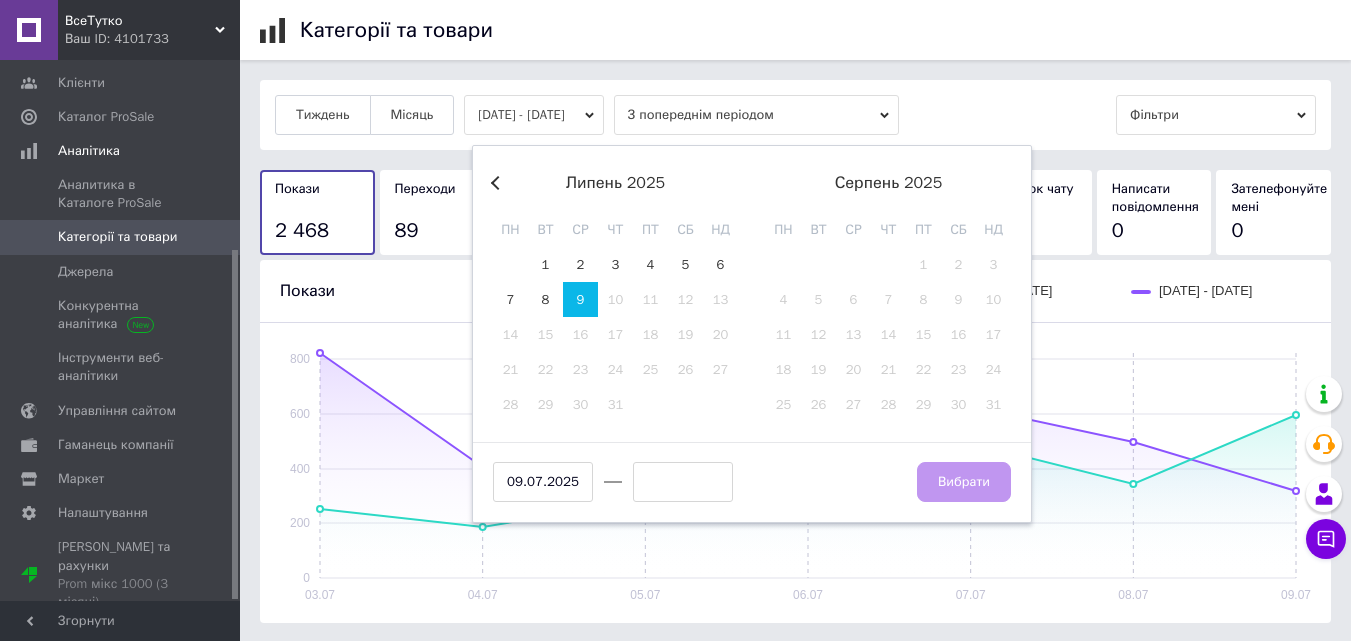 click on "Вибрати" at bounding box center [964, 480] 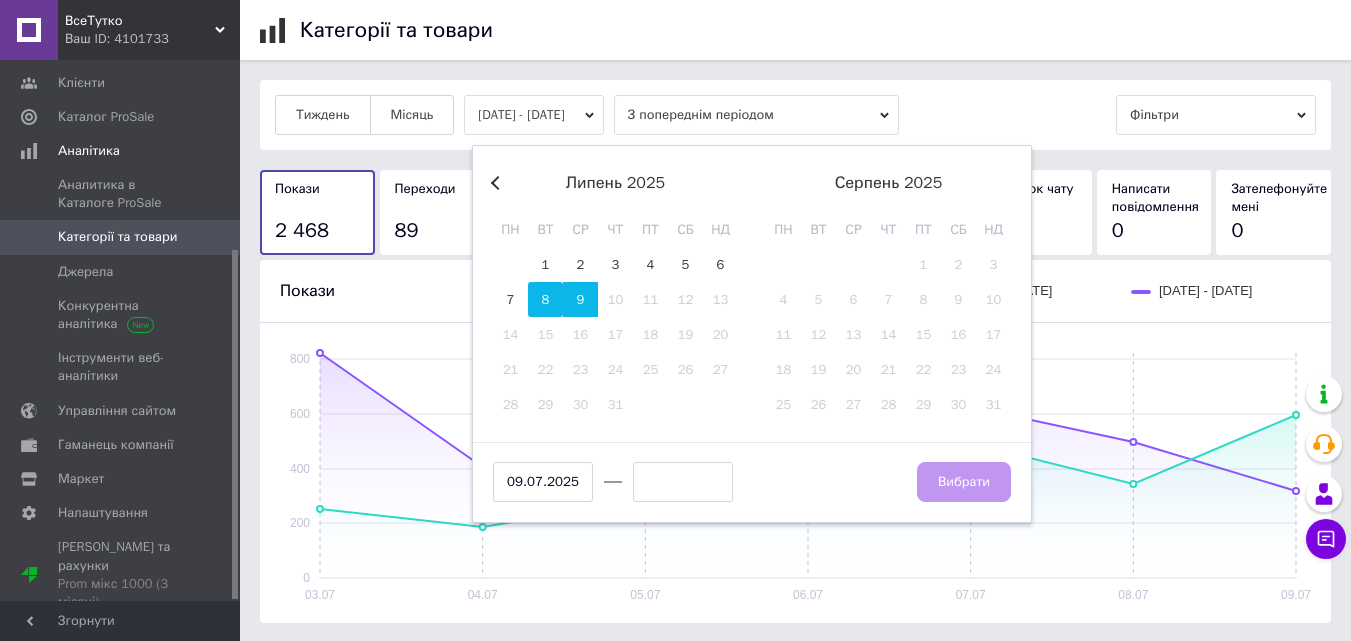 type on "08.07.2025" 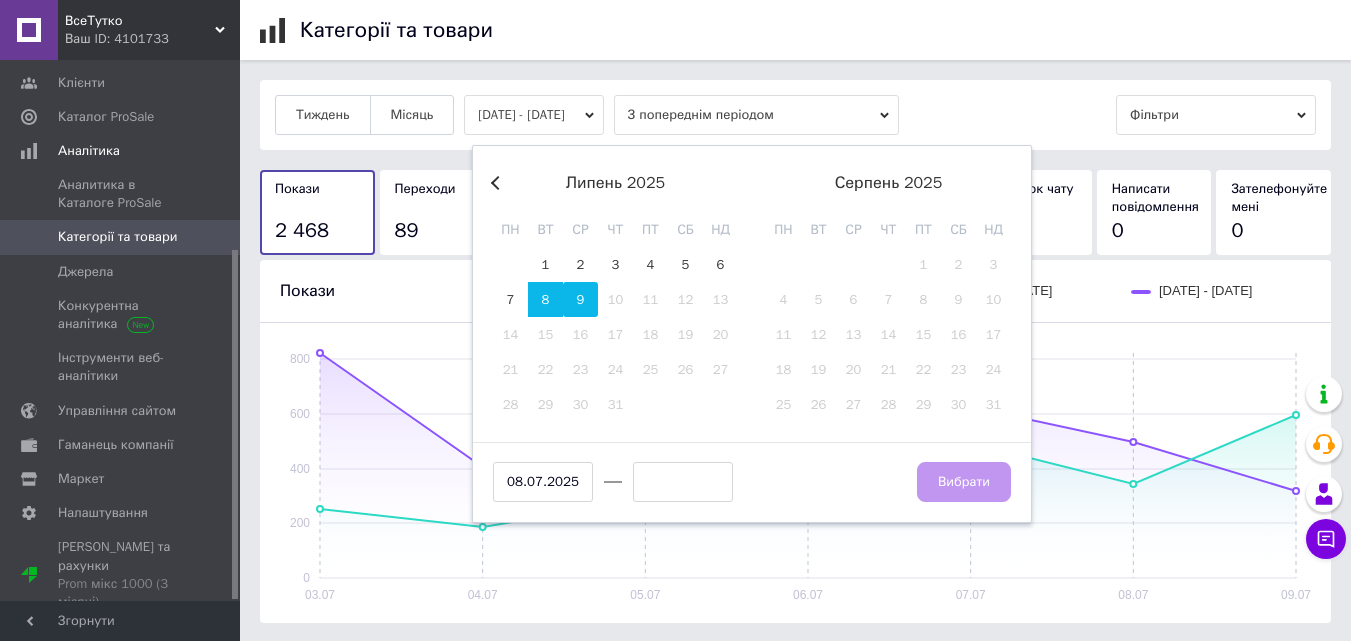 click on "9" at bounding box center (580, 299) 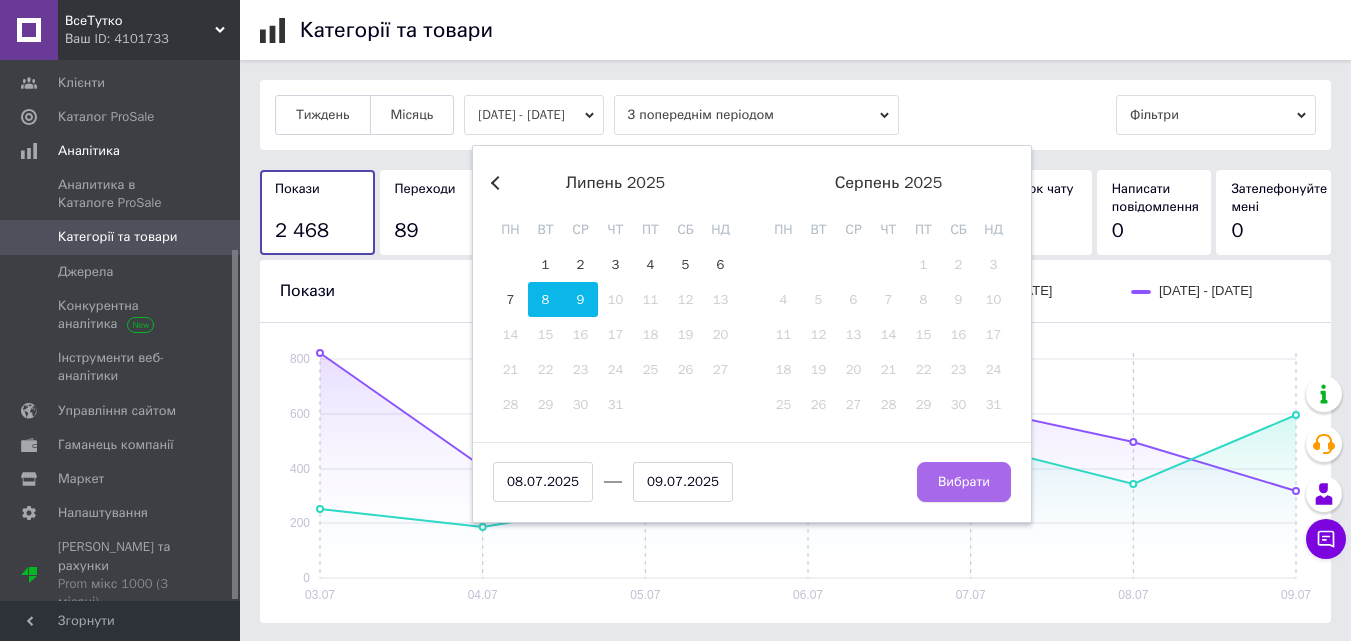 click on "Вибрати" at bounding box center (964, 482) 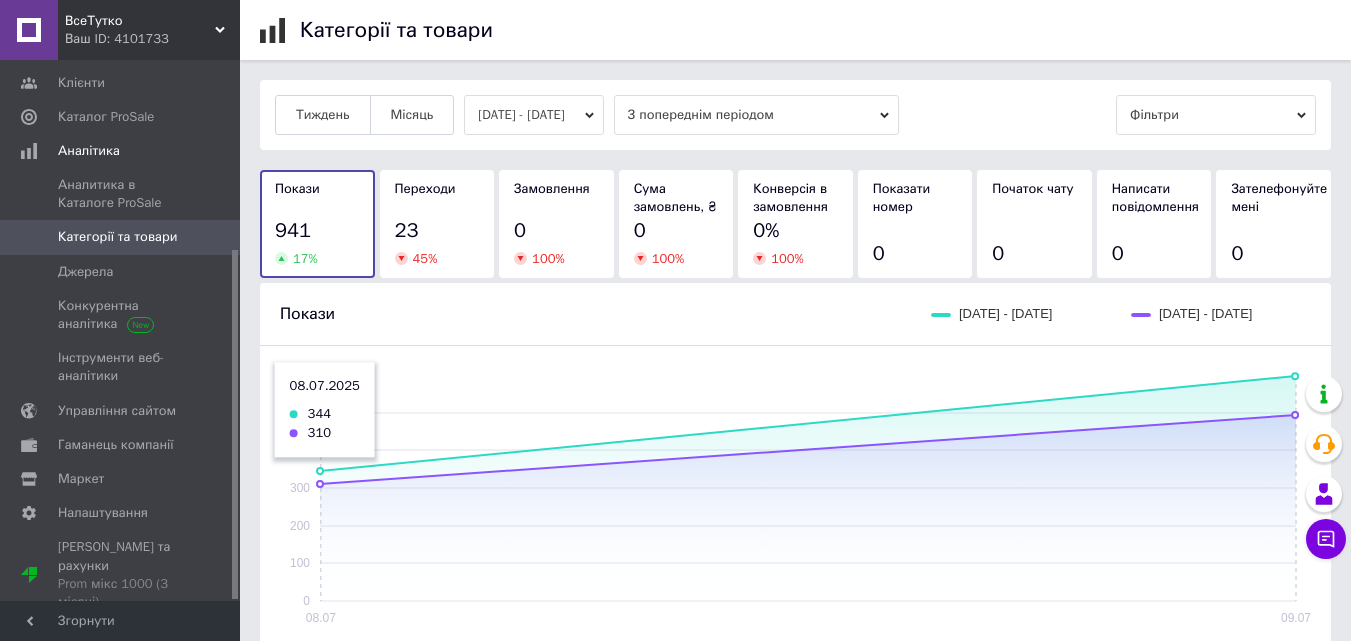 scroll, scrollTop: 500, scrollLeft: 0, axis: vertical 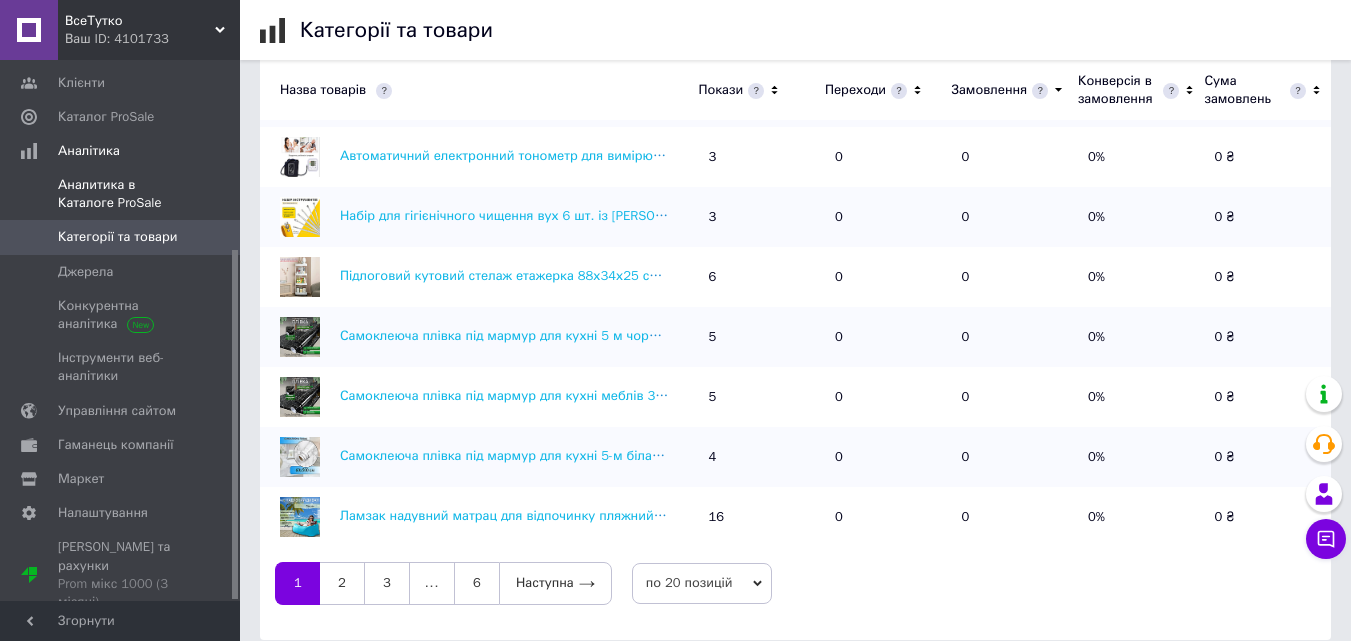 click on "Аналитика в Каталоге ProSale" at bounding box center (121, 194) 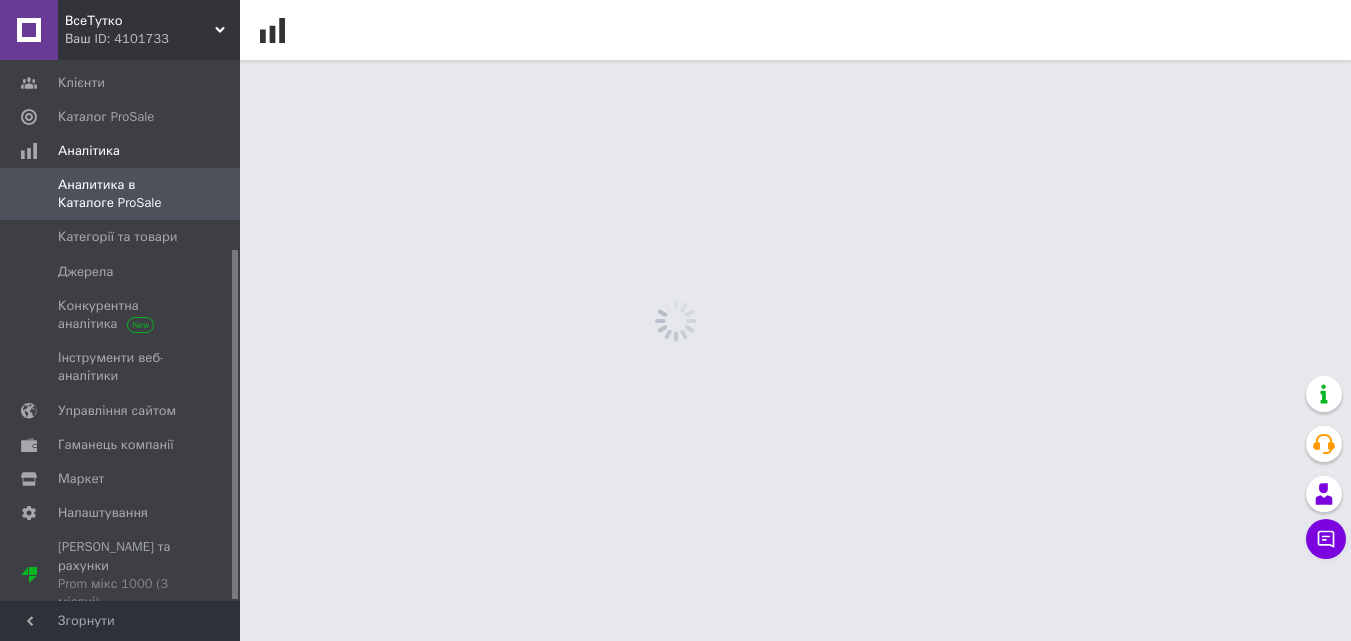 scroll, scrollTop: 0, scrollLeft: 0, axis: both 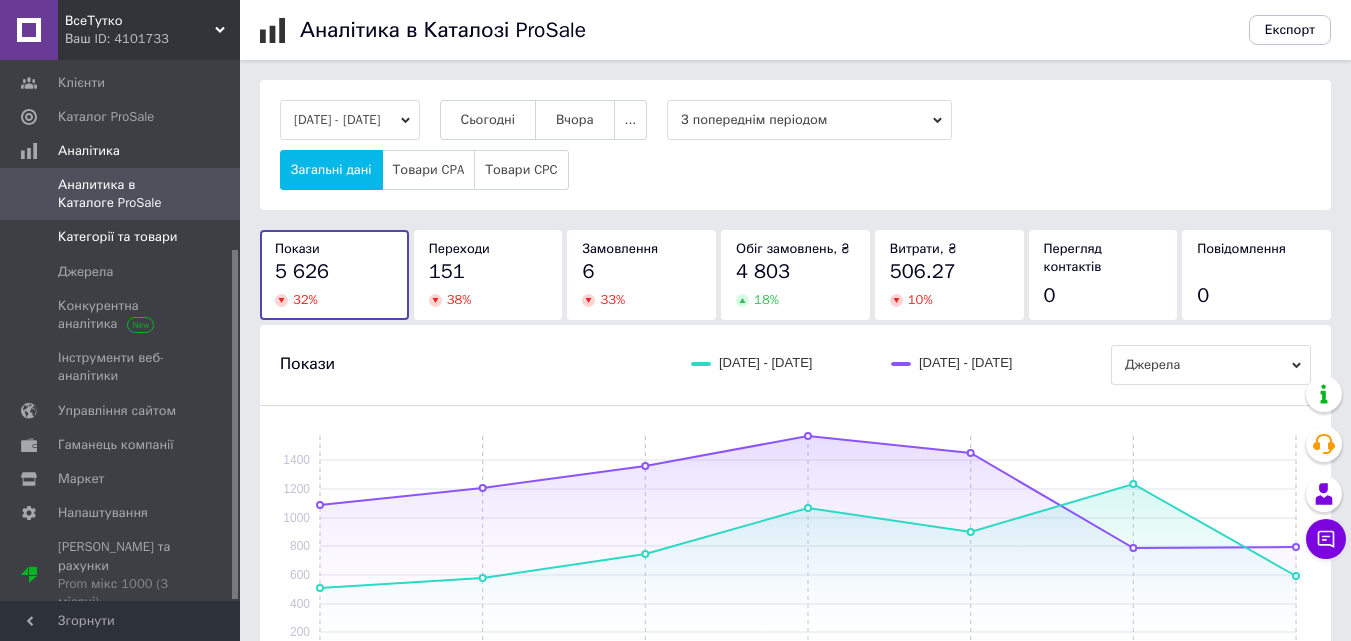 click on "Категорії та товари" at bounding box center [117, 237] 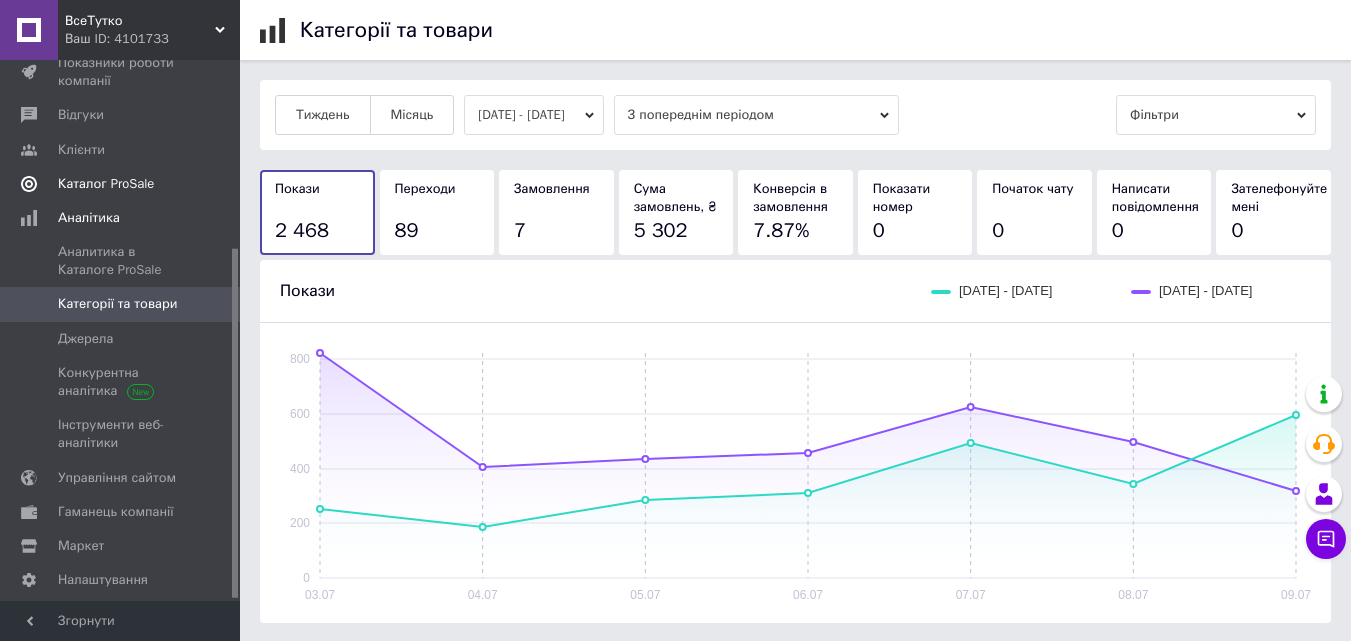 scroll, scrollTop: 0, scrollLeft: 0, axis: both 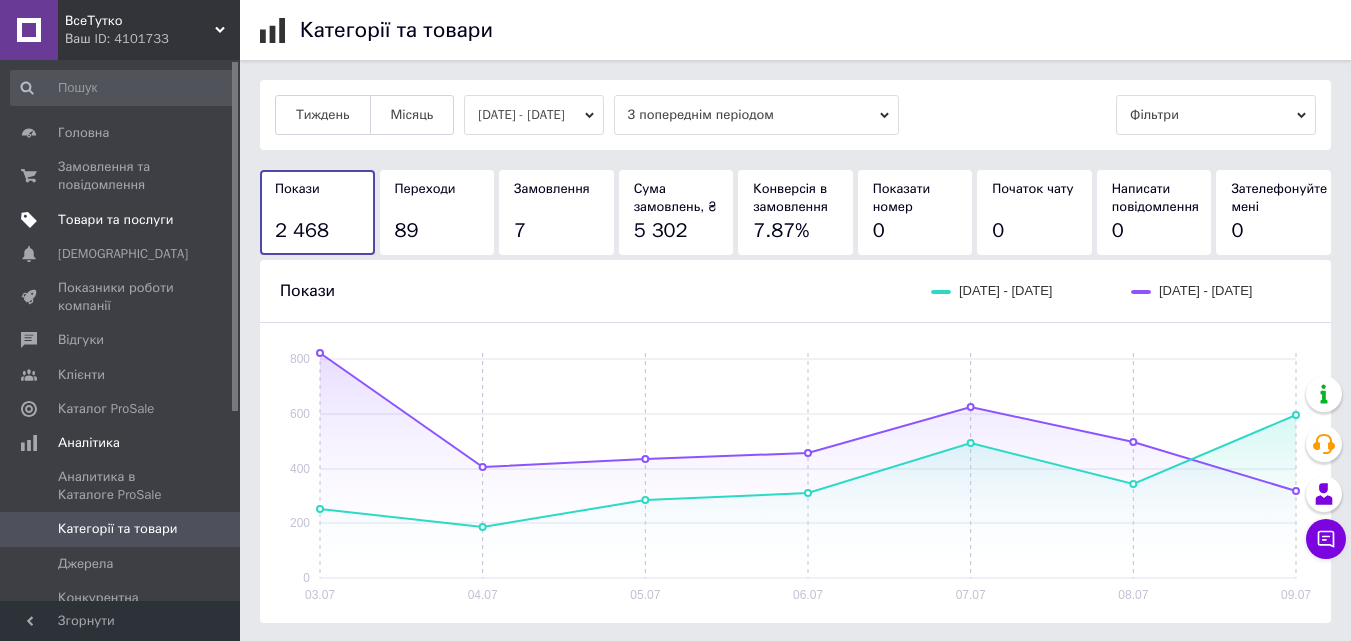 click on "Товари та послуги" at bounding box center (115, 220) 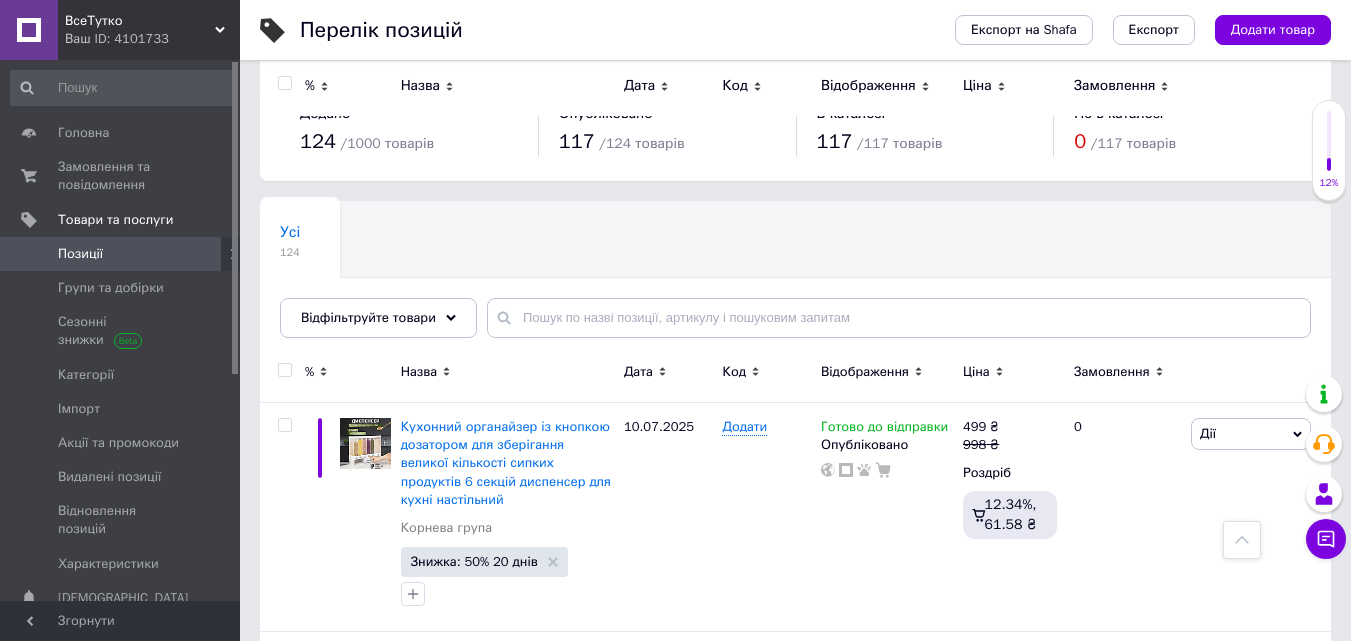 scroll, scrollTop: 20437, scrollLeft: 0, axis: vertical 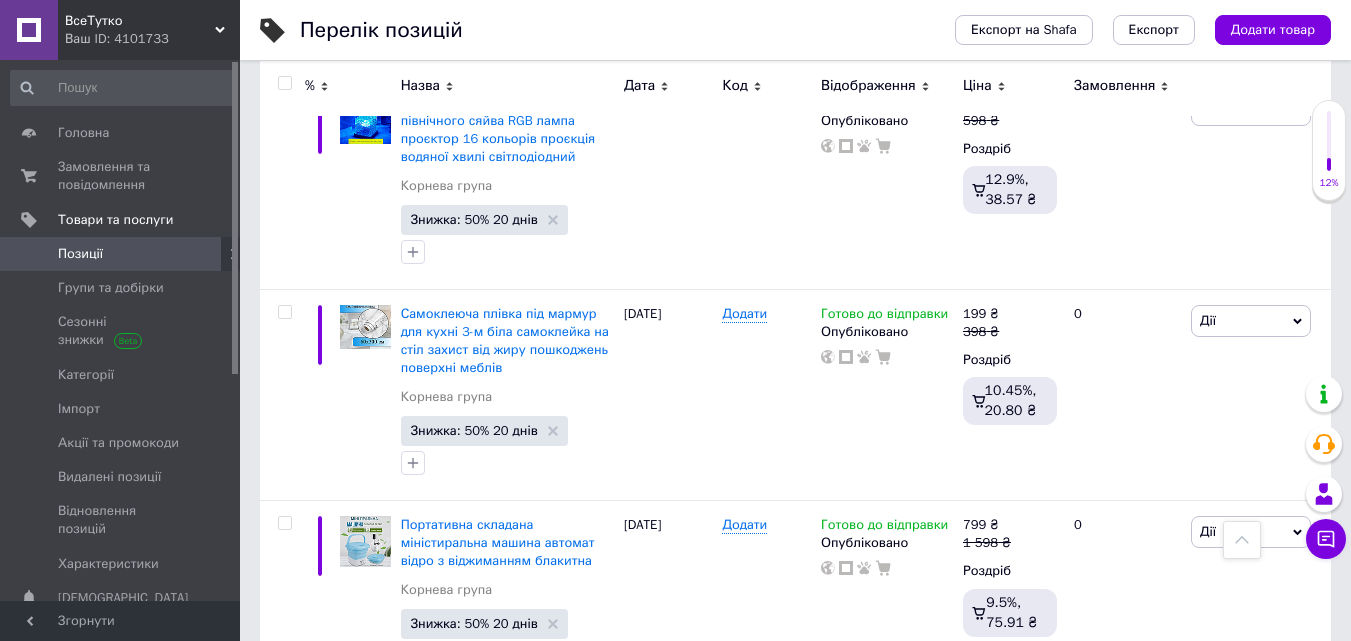 click on "2" at bounding box center [327, 945] 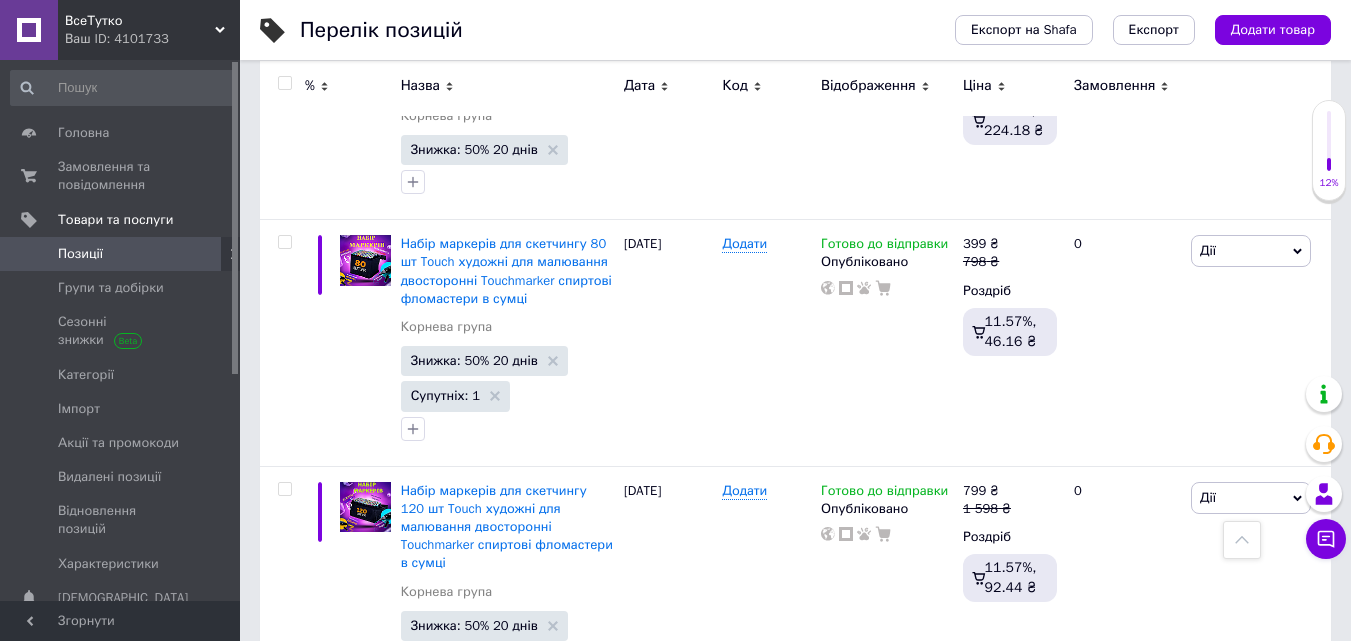 scroll, scrollTop: 4625, scrollLeft: 0, axis: vertical 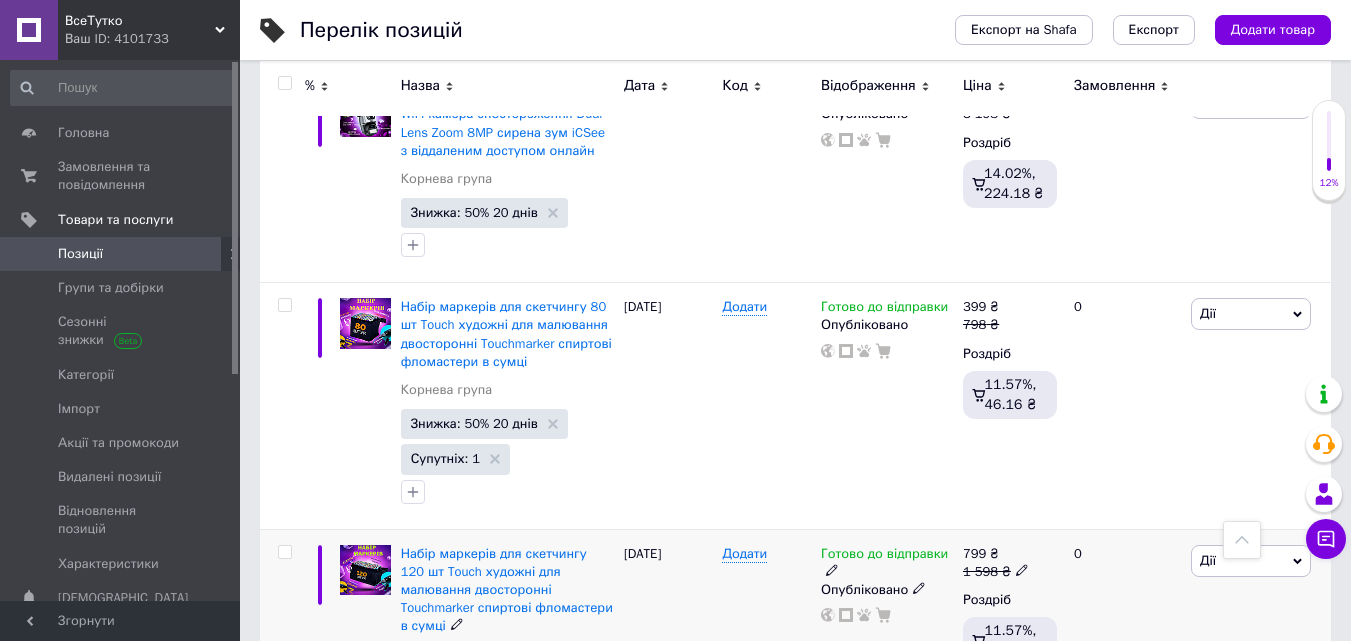 click 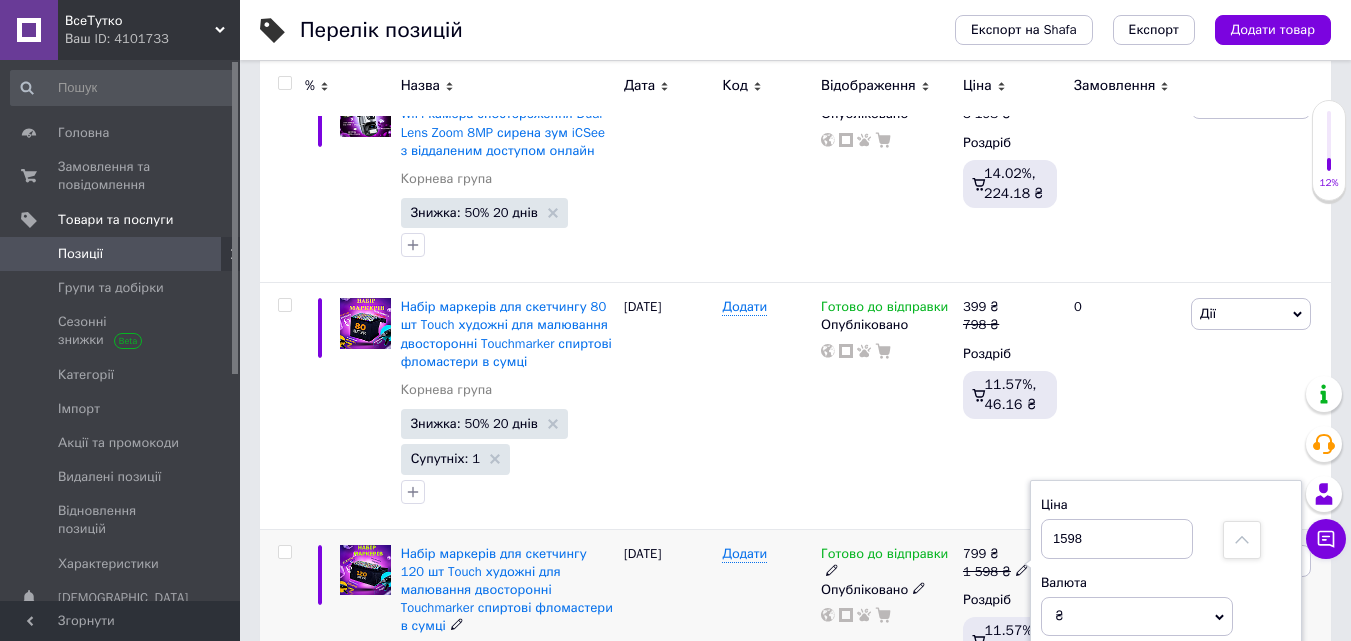 drag, startPoint x: 1095, startPoint y: 462, endPoint x: 1054, endPoint y: 464, distance: 41.04875 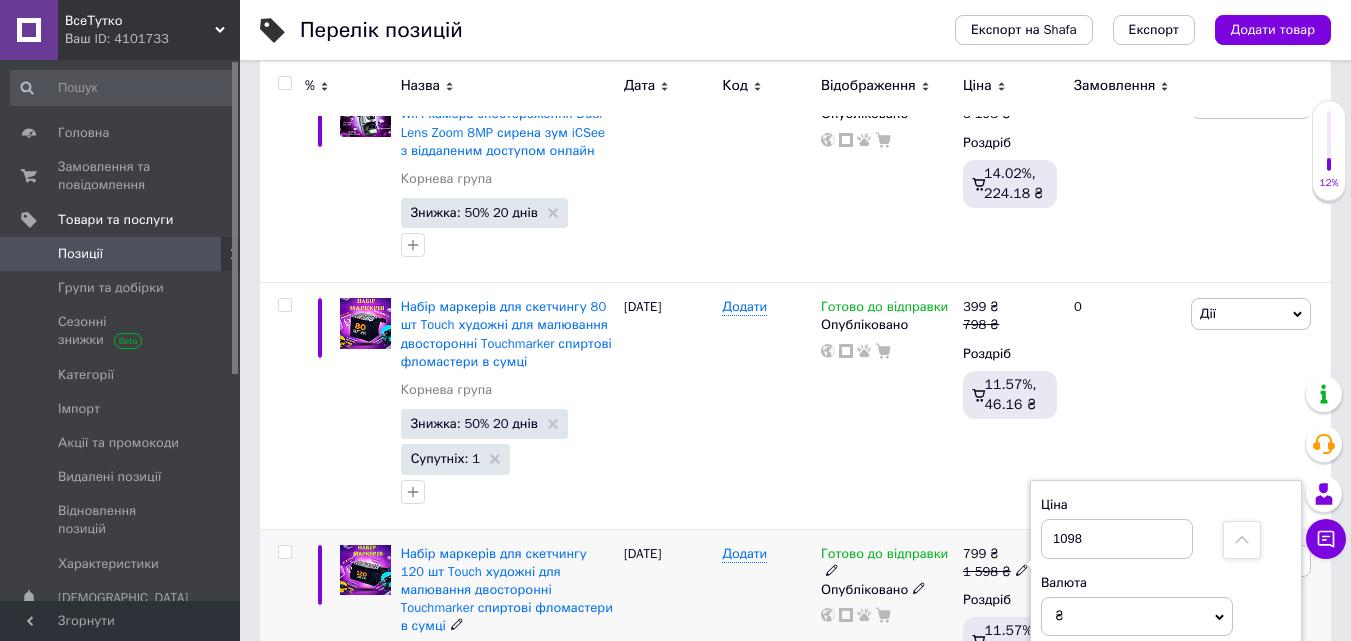 type on "1098" 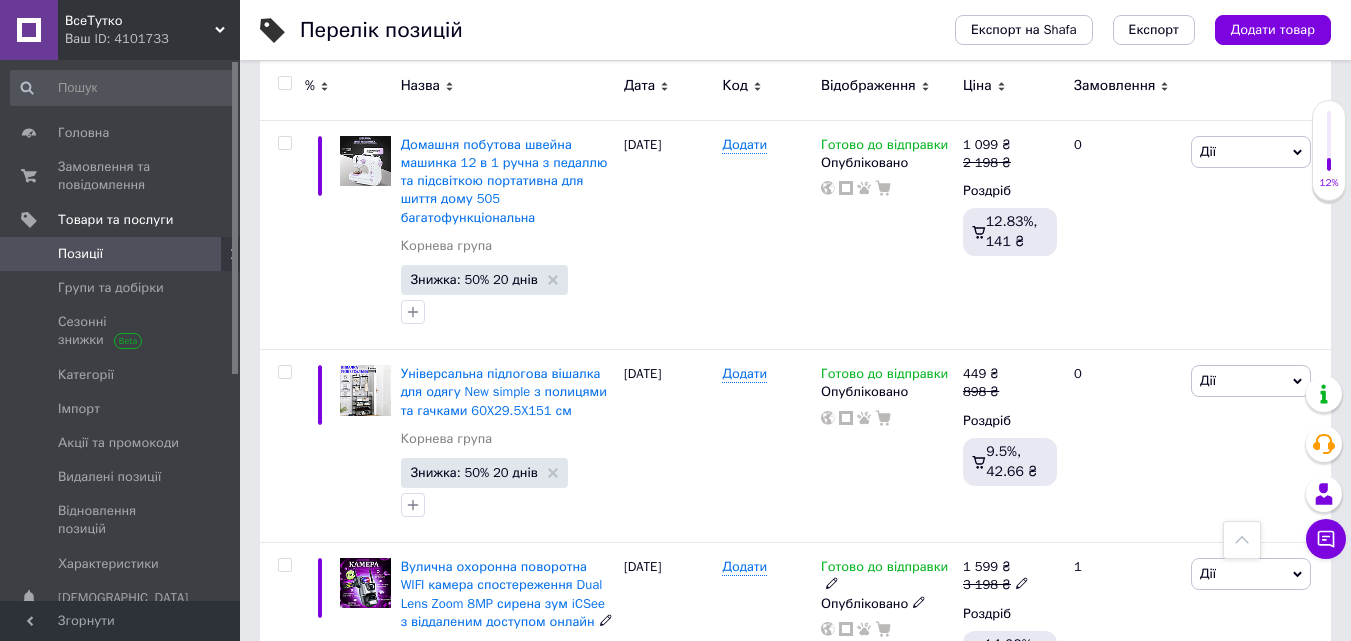 scroll, scrollTop: 4125, scrollLeft: 0, axis: vertical 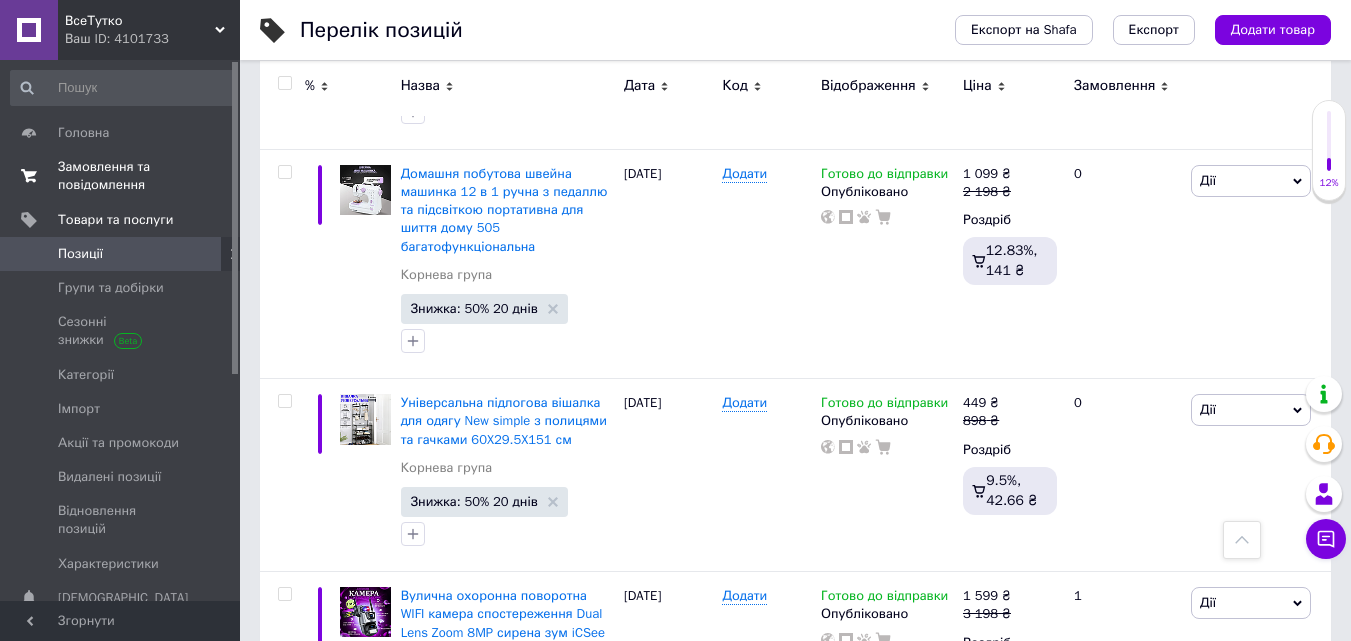 click on "Замовлення та повідомлення" at bounding box center [121, 176] 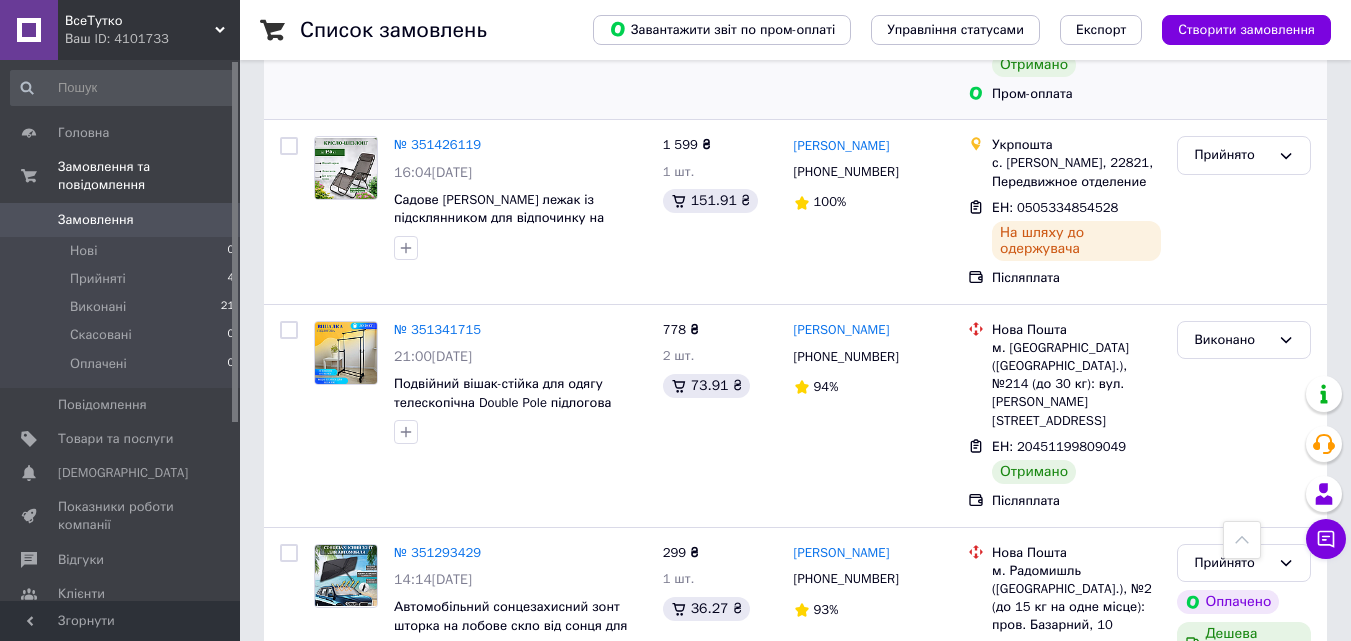 scroll, scrollTop: 400, scrollLeft: 0, axis: vertical 